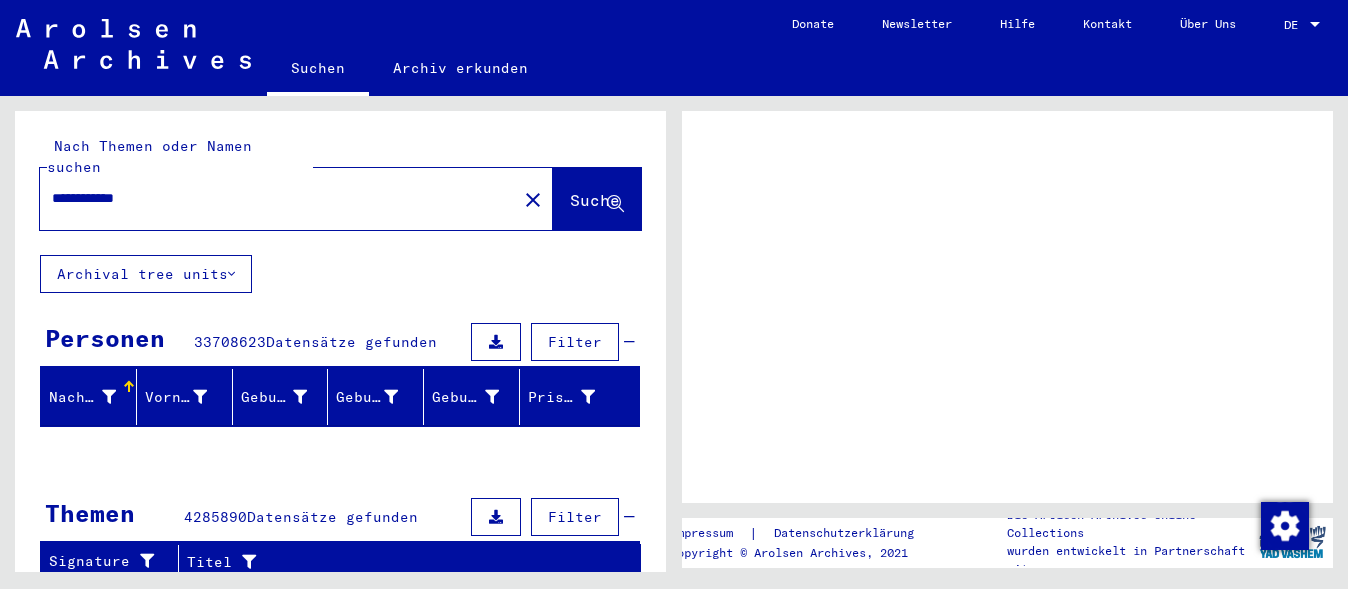 scroll, scrollTop: 0, scrollLeft: 0, axis: both 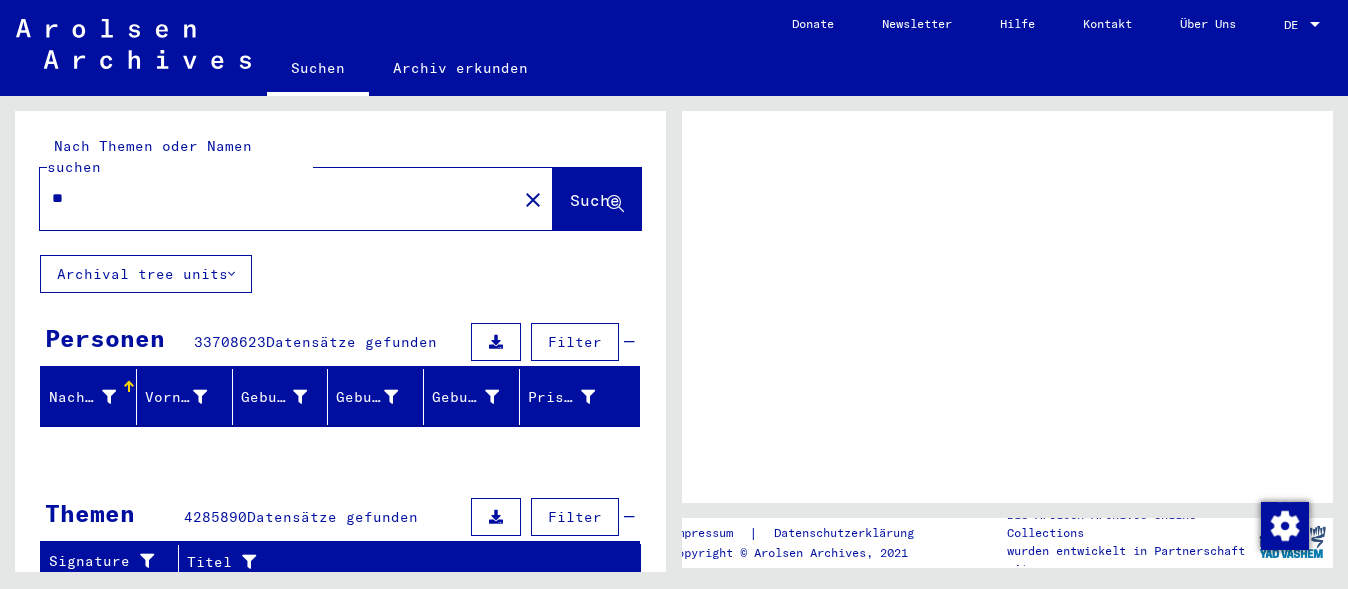 type on "*" 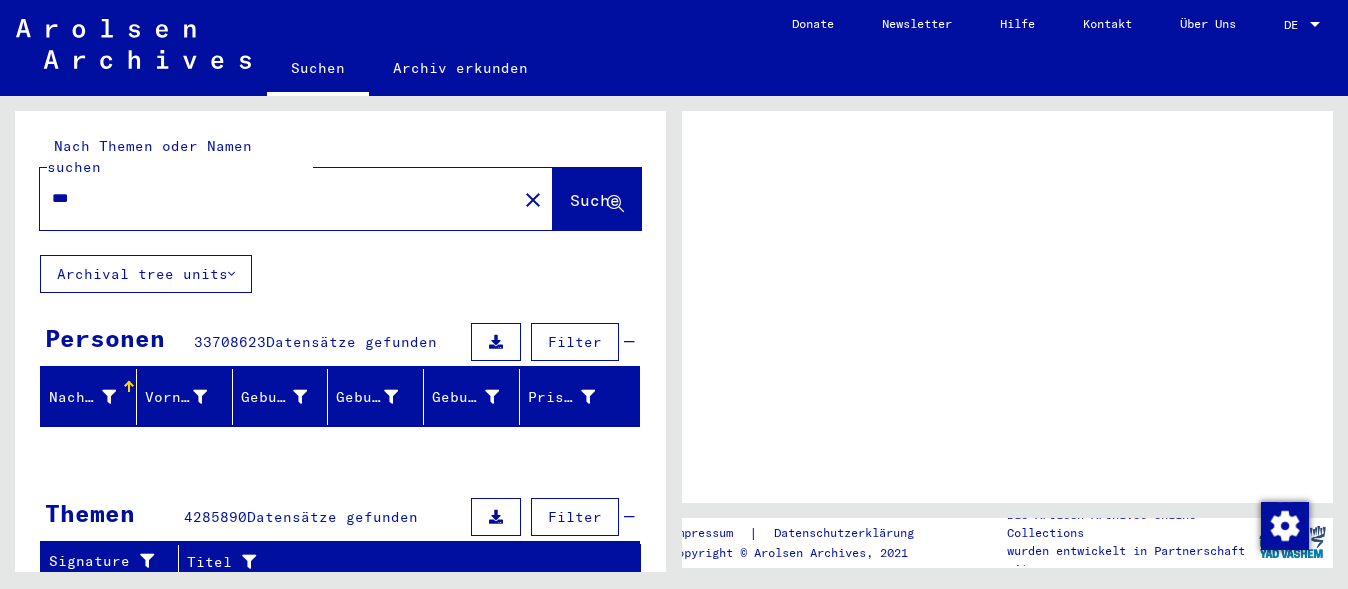 type on "****" 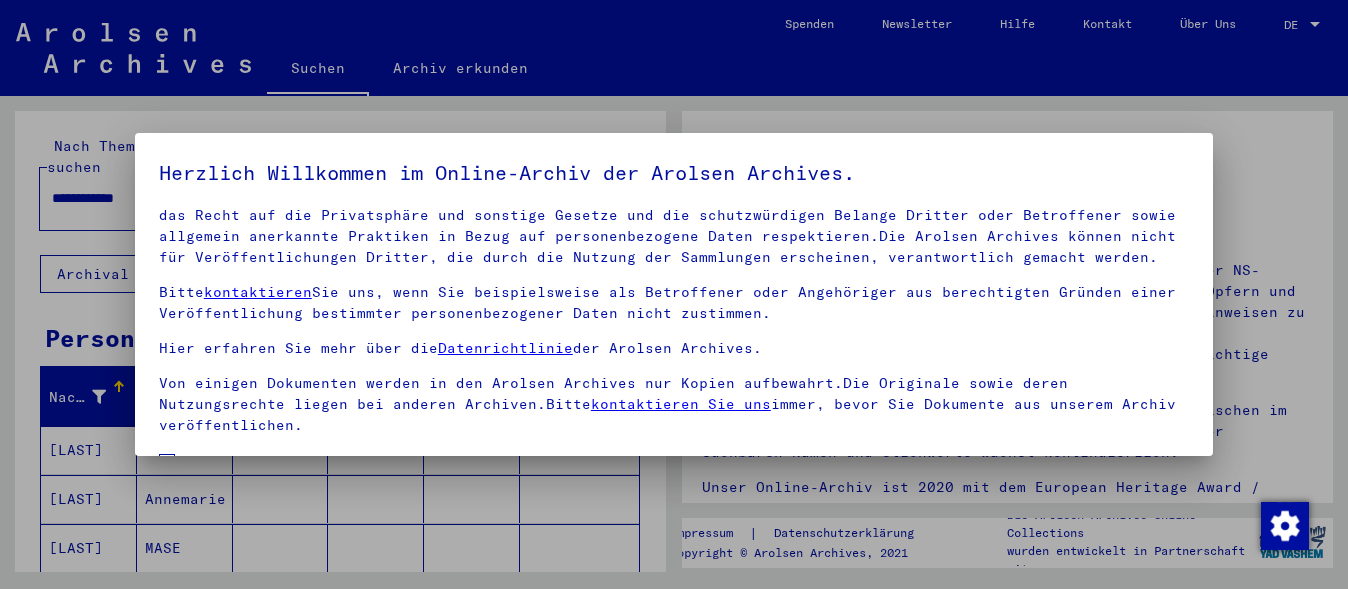 scroll, scrollTop: 118, scrollLeft: 0, axis: vertical 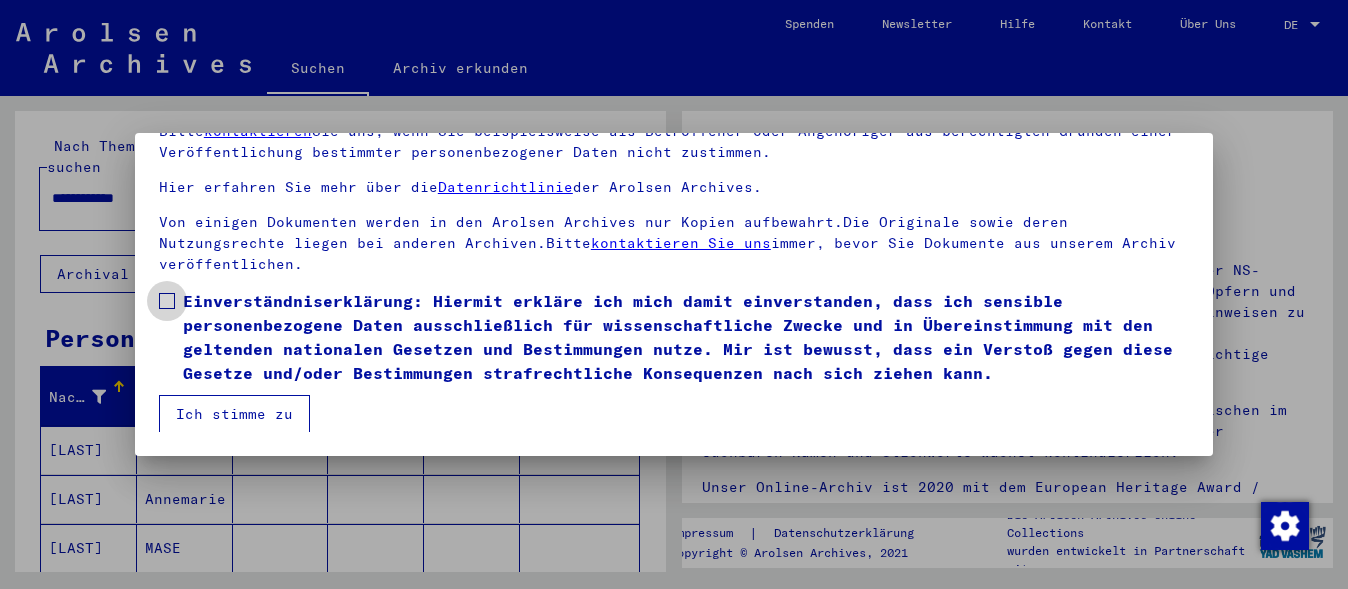 click at bounding box center [167, 301] 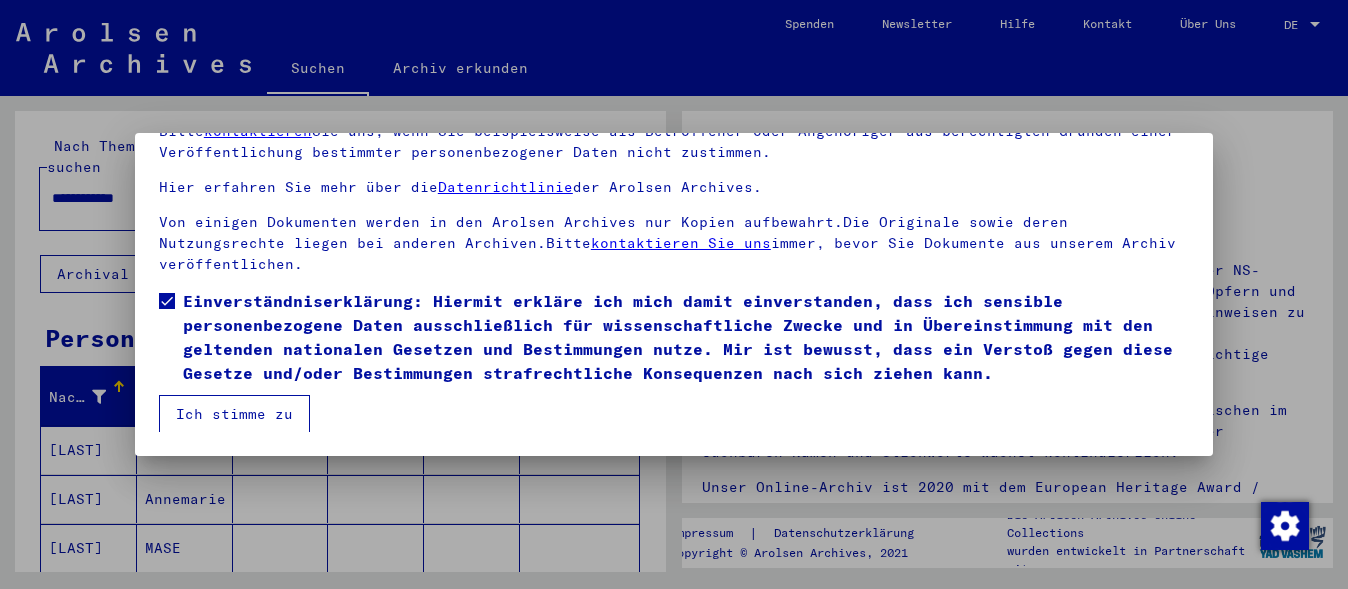 click on "Ich stimme zu" at bounding box center [234, 414] 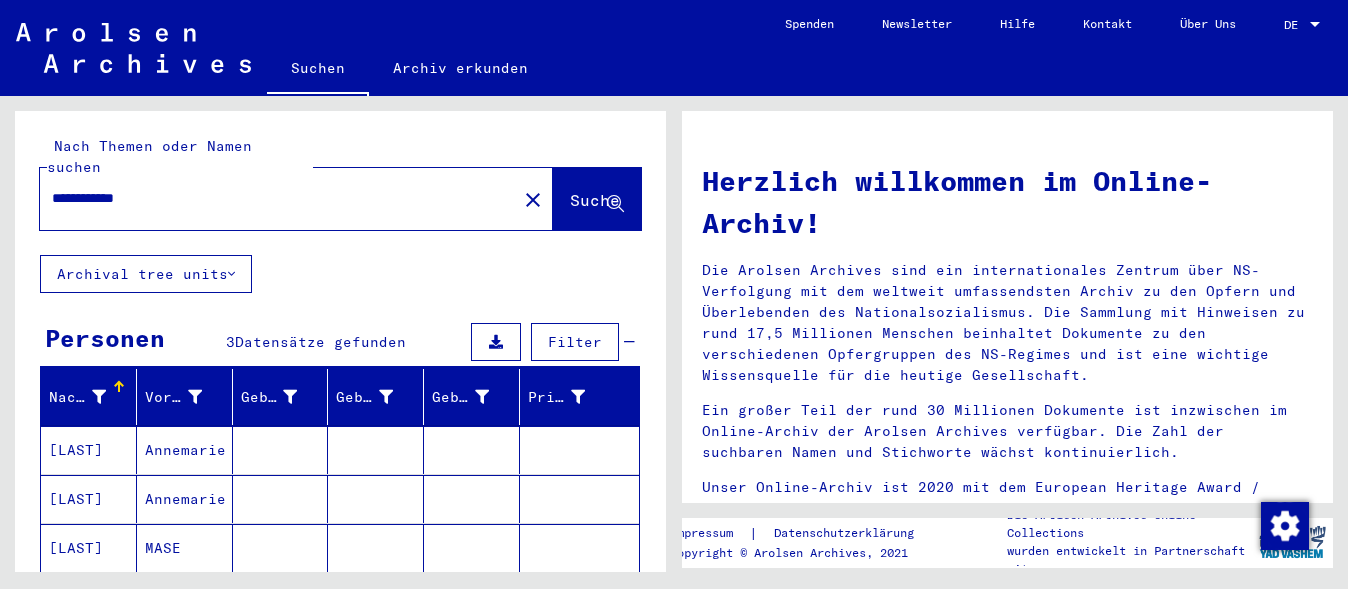click on "**********" at bounding box center (272, 198) 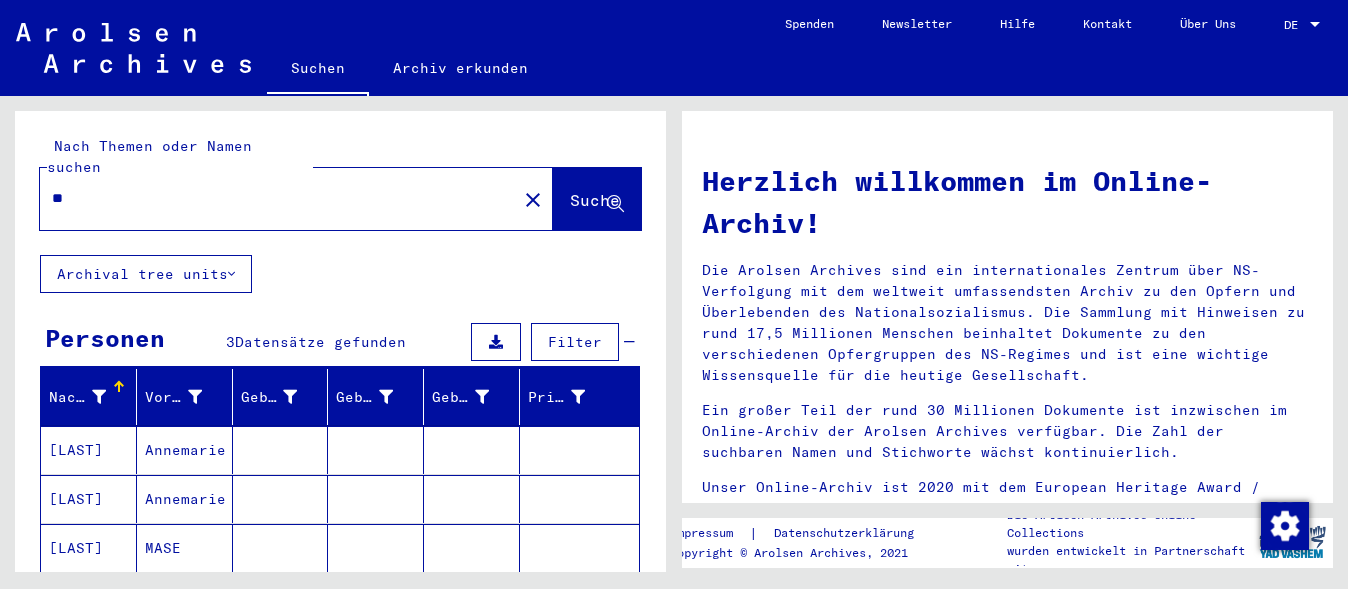 type on "*" 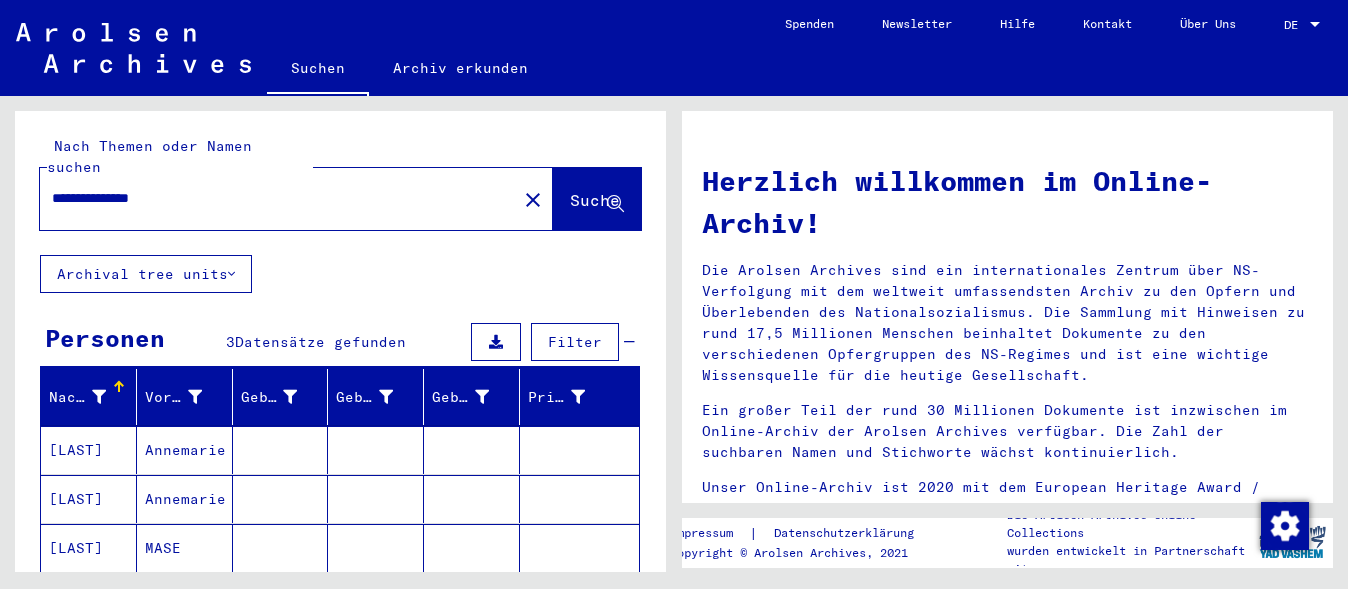 click on "Suche" 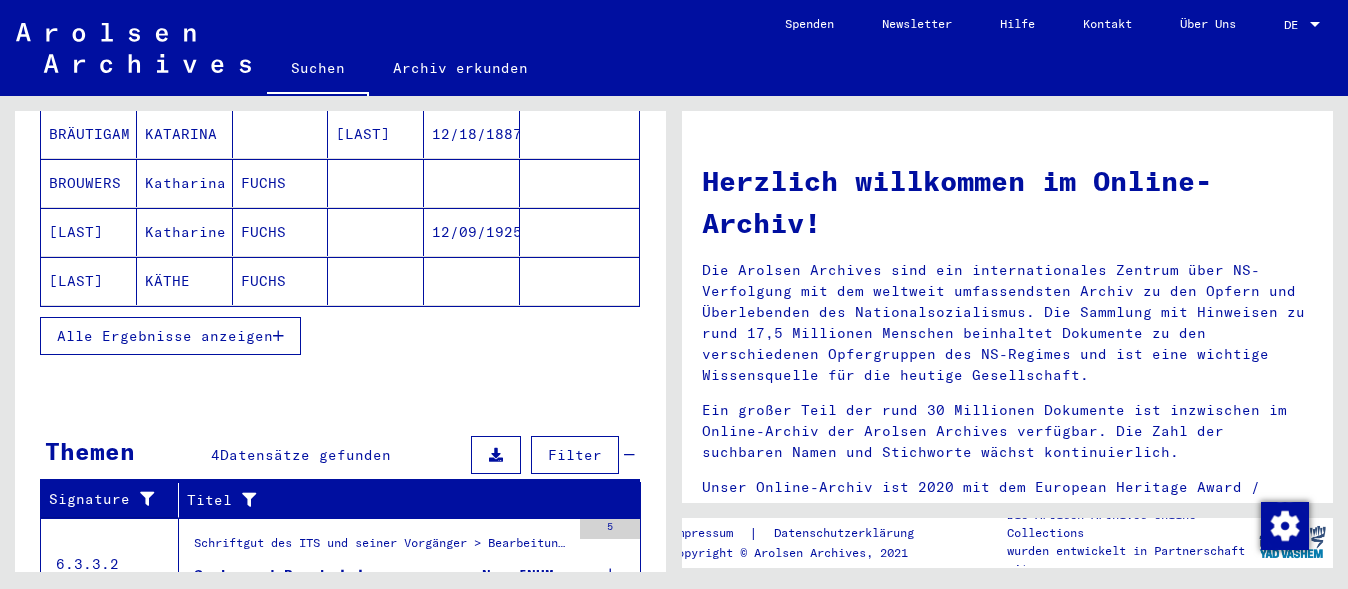 scroll, scrollTop: 400, scrollLeft: 0, axis: vertical 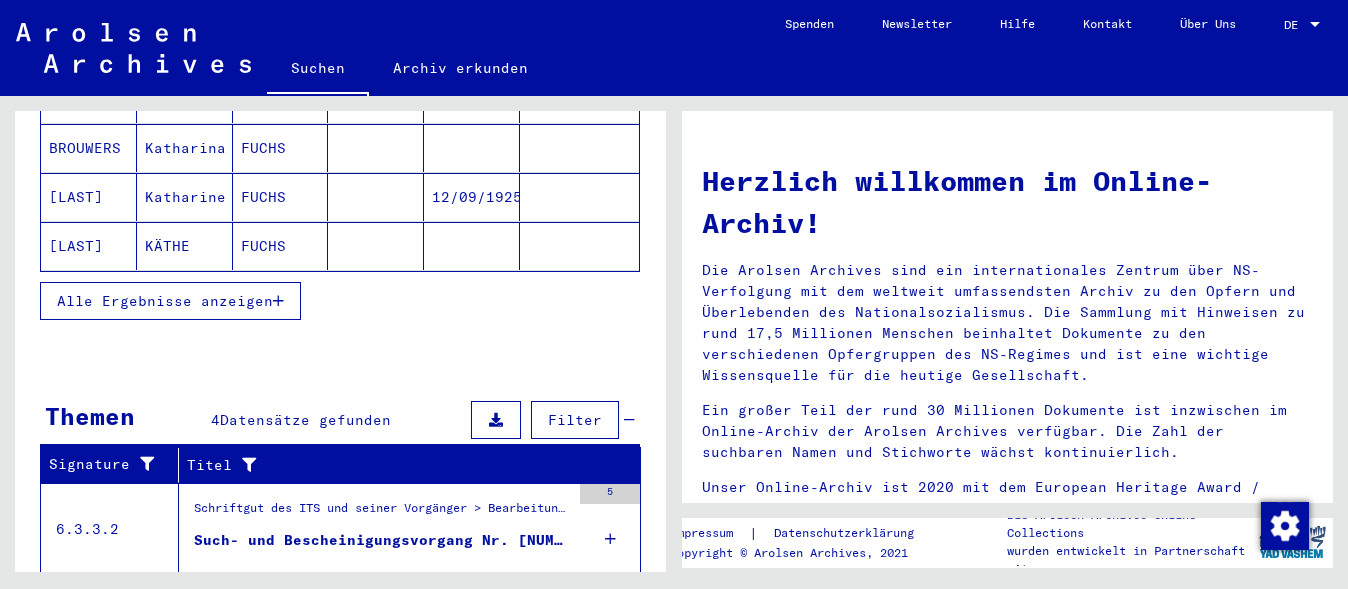 click on "Alle Ergebnisse anzeigen" at bounding box center (165, 301) 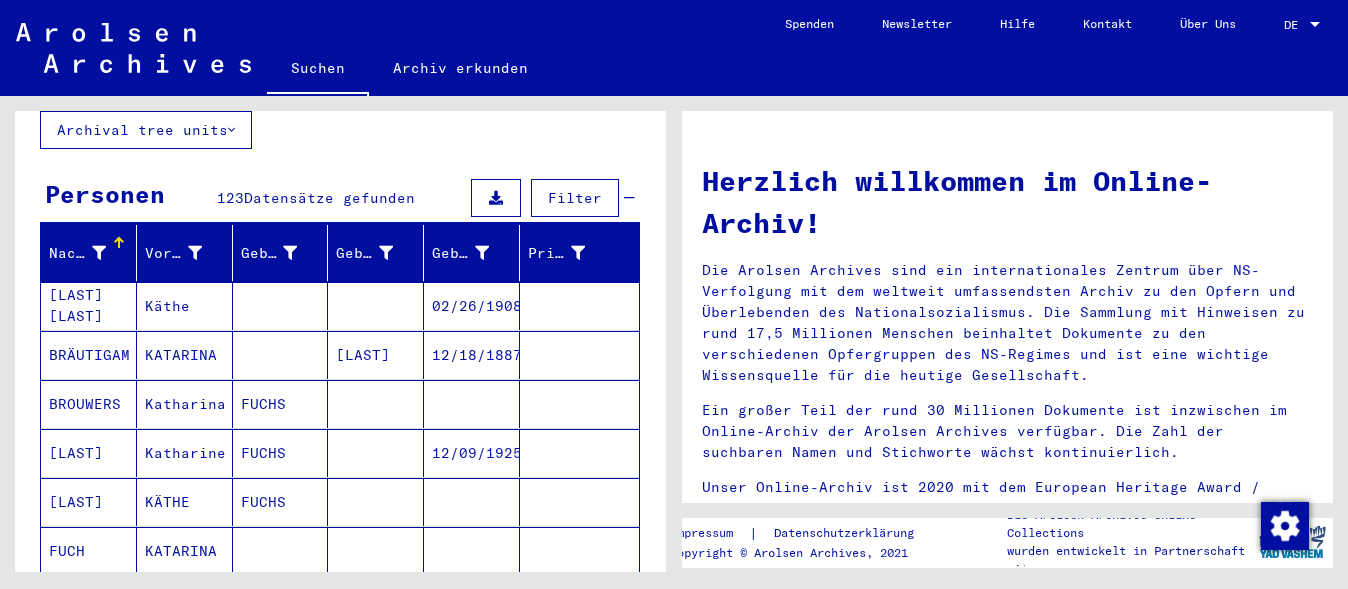 scroll, scrollTop: 0, scrollLeft: 0, axis: both 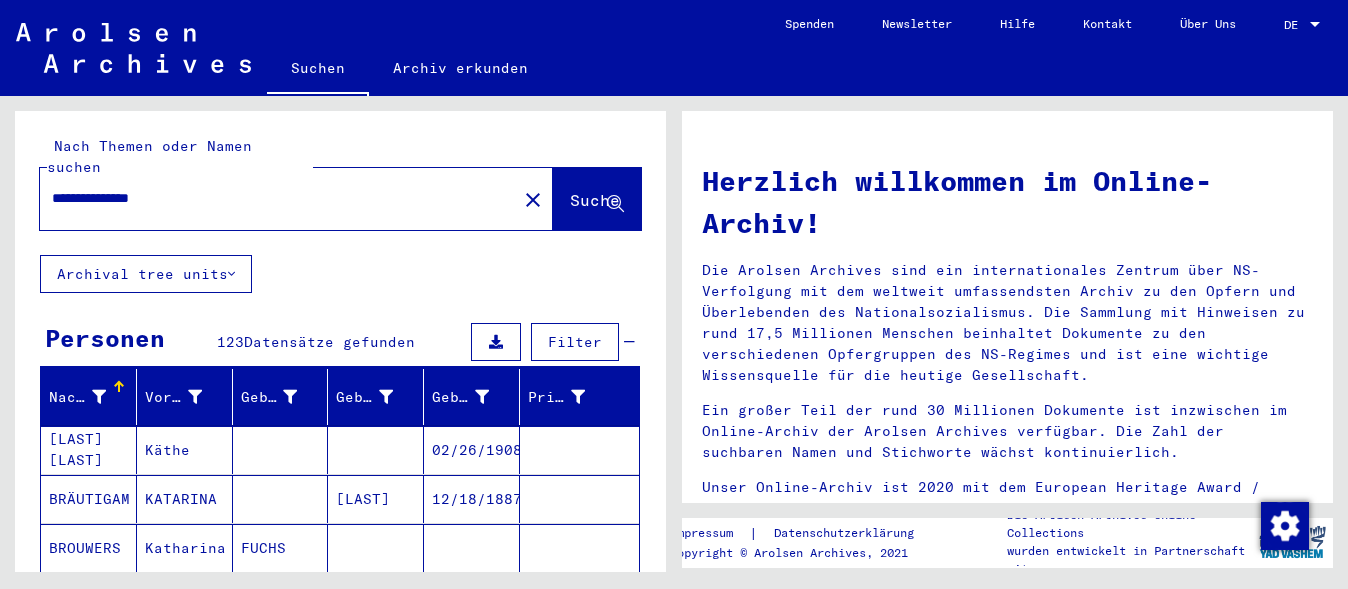 click on "**********" at bounding box center [272, 198] 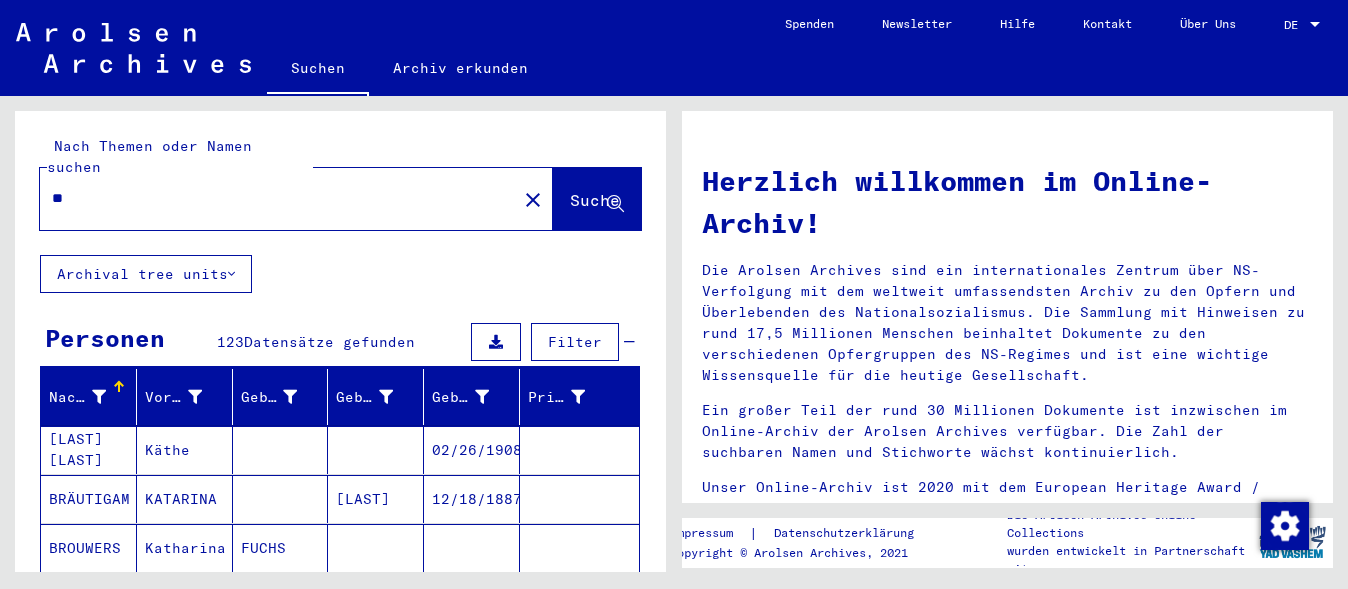 type on "*" 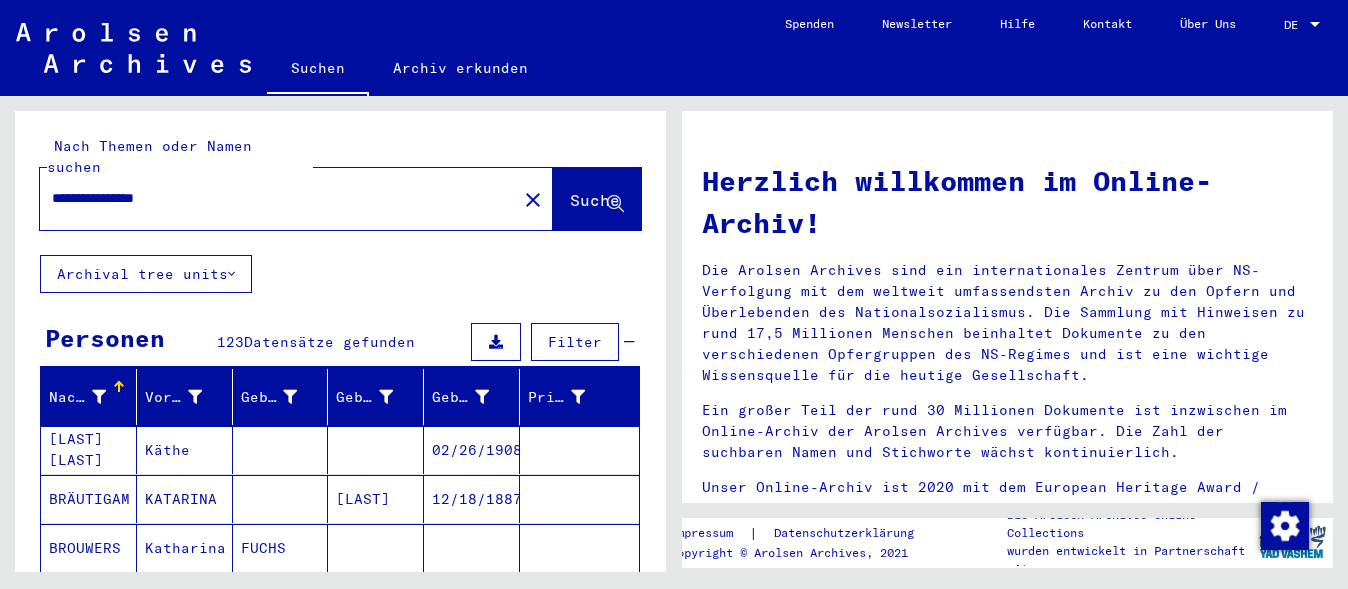 type on "**********" 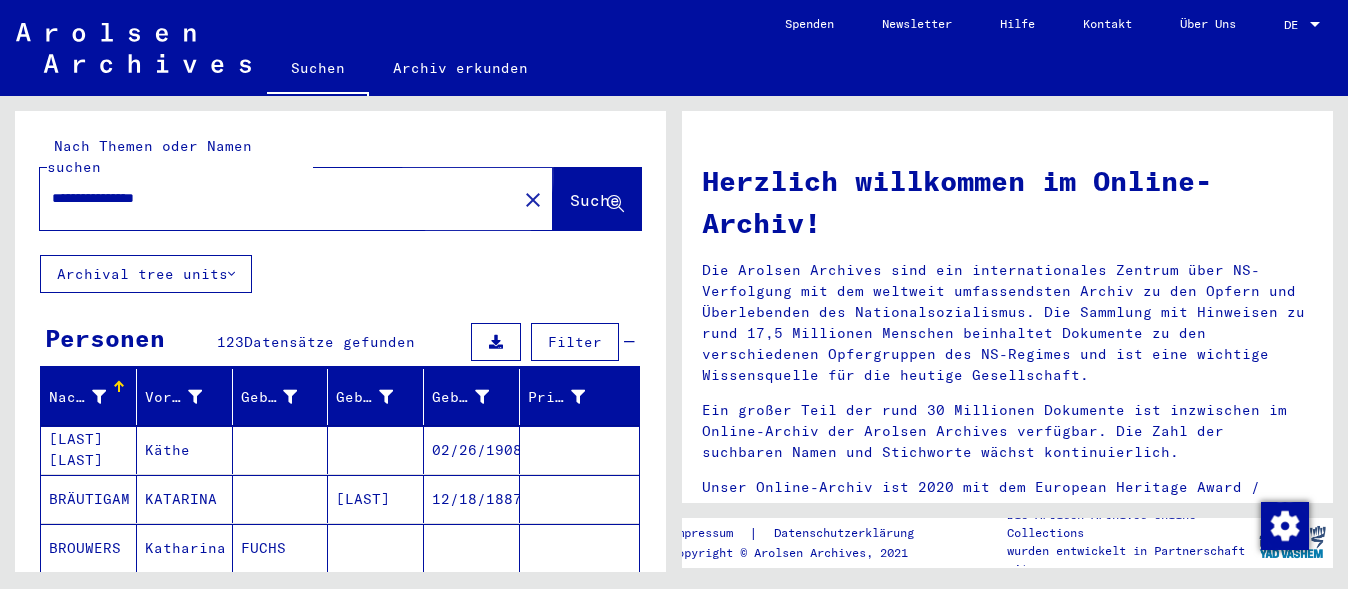 click on "Suche" 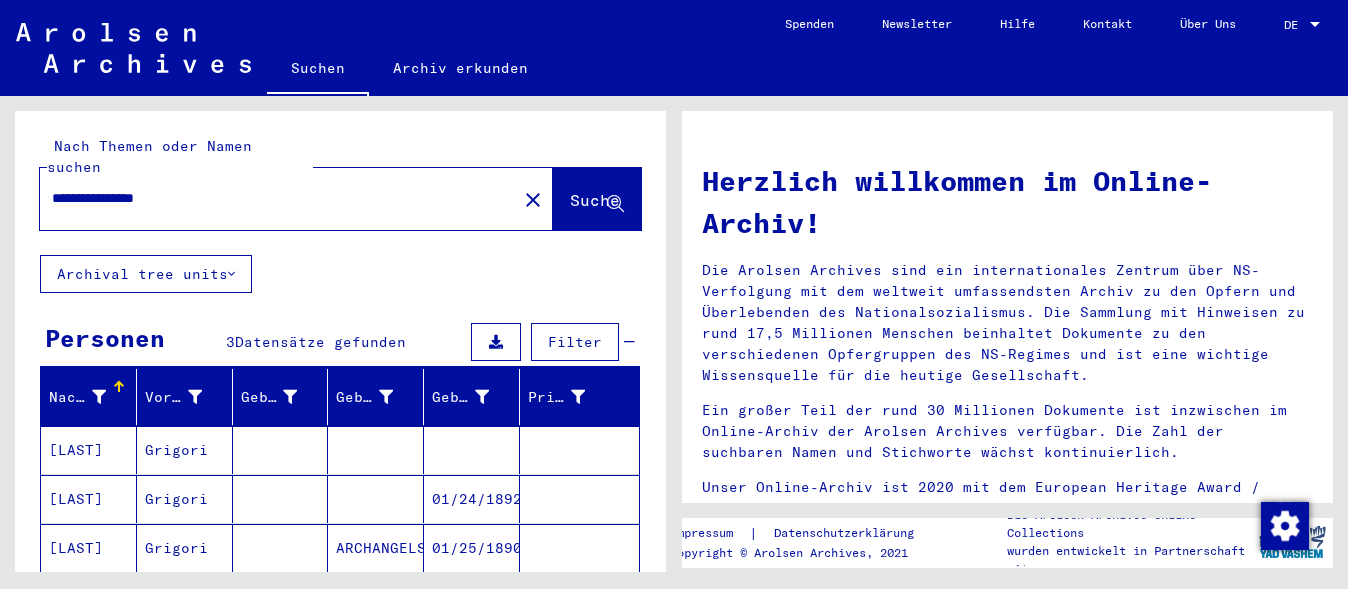 click on "Grigori" at bounding box center (185, 499) 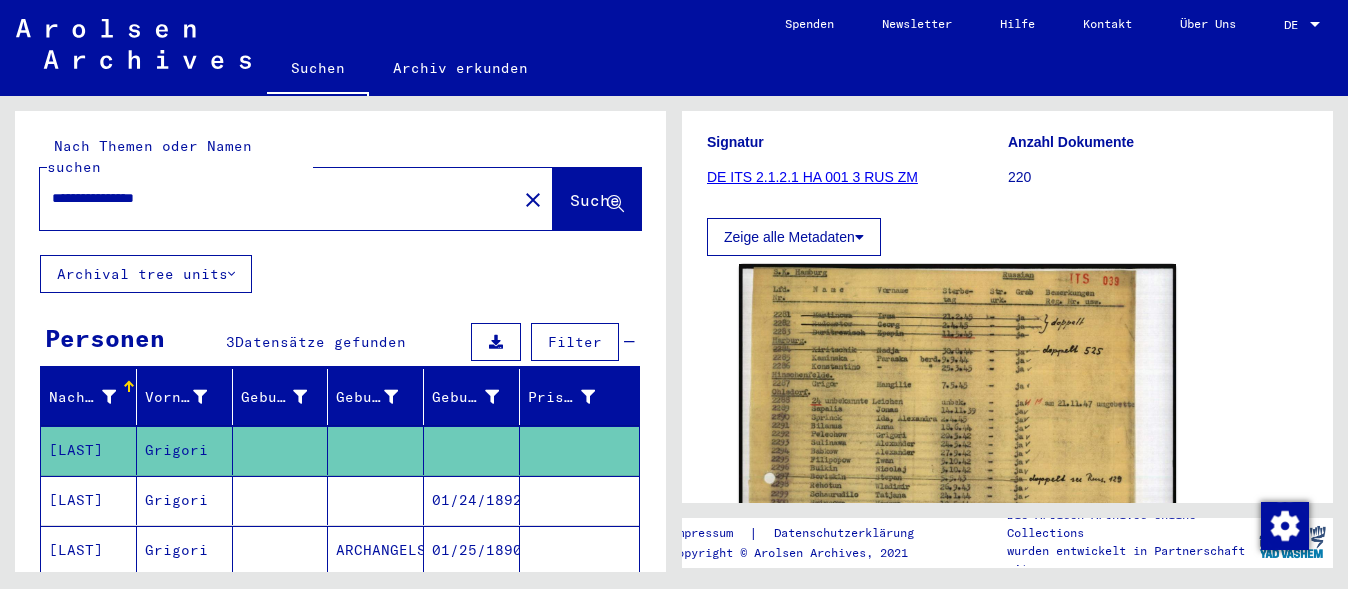 scroll, scrollTop: 400, scrollLeft: 0, axis: vertical 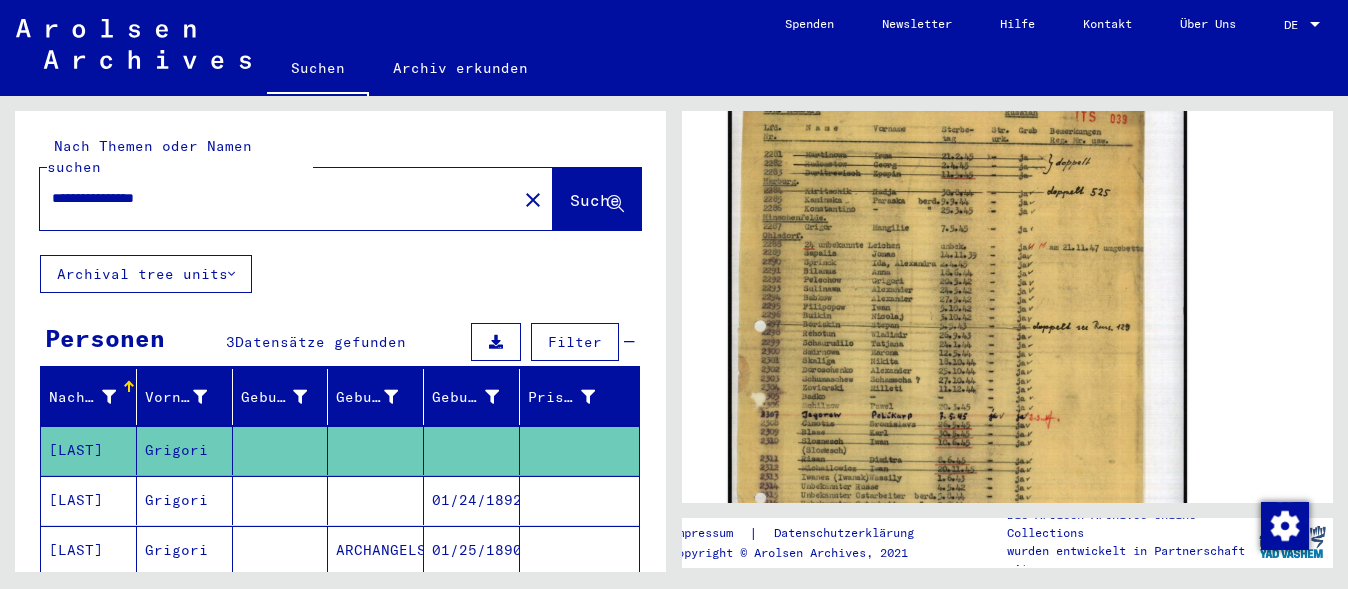 click 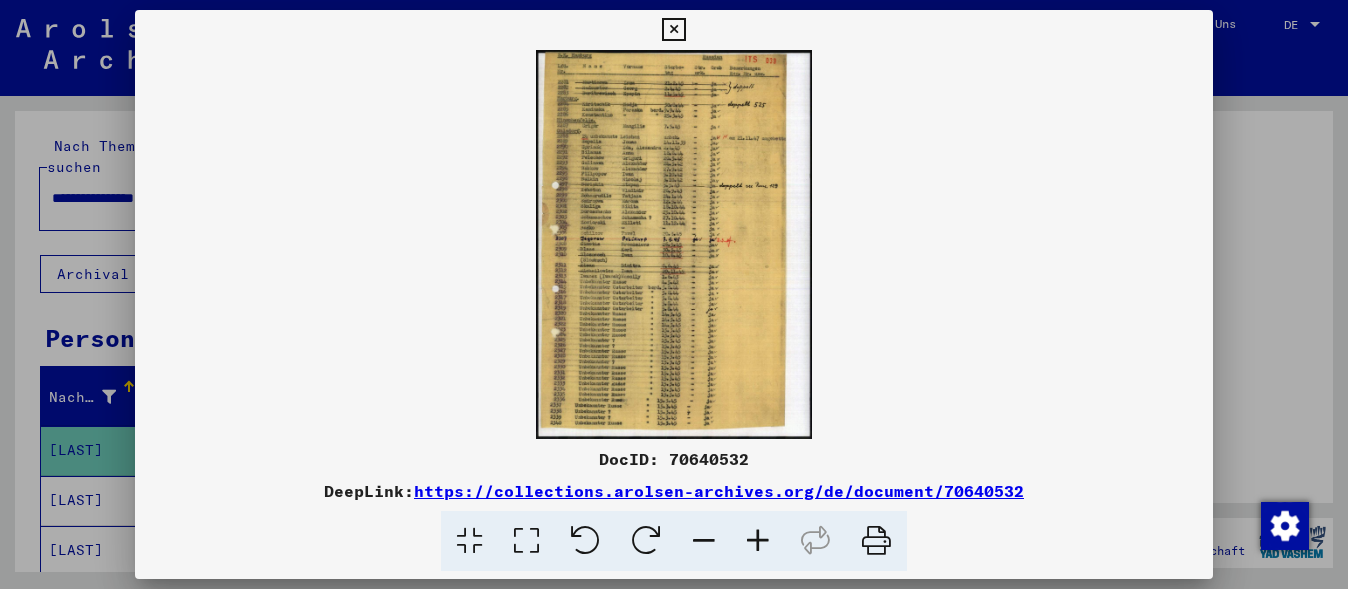 click at bounding box center (758, 541) 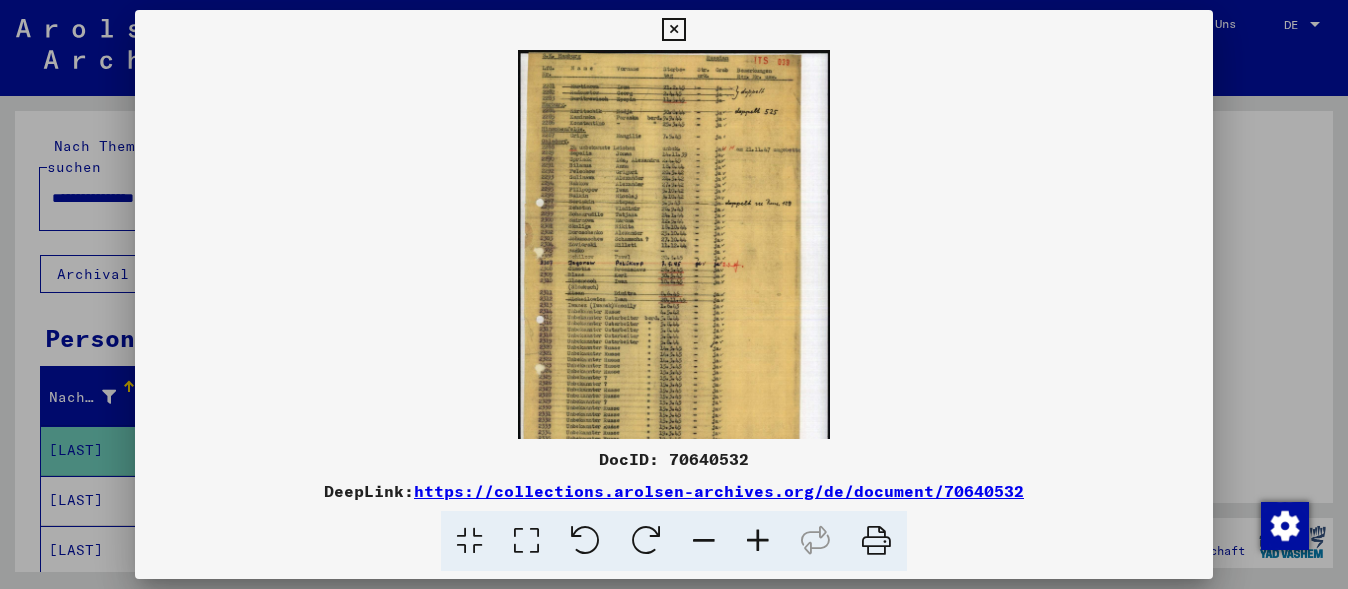 click at bounding box center [758, 541] 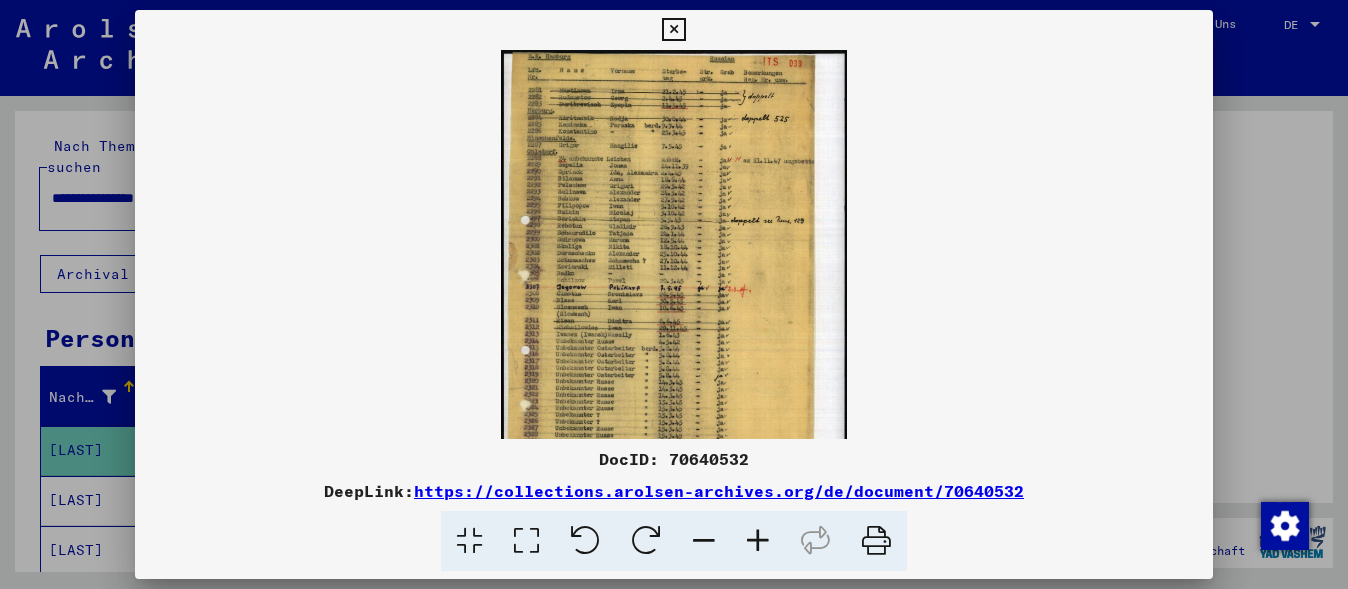 click at bounding box center [758, 541] 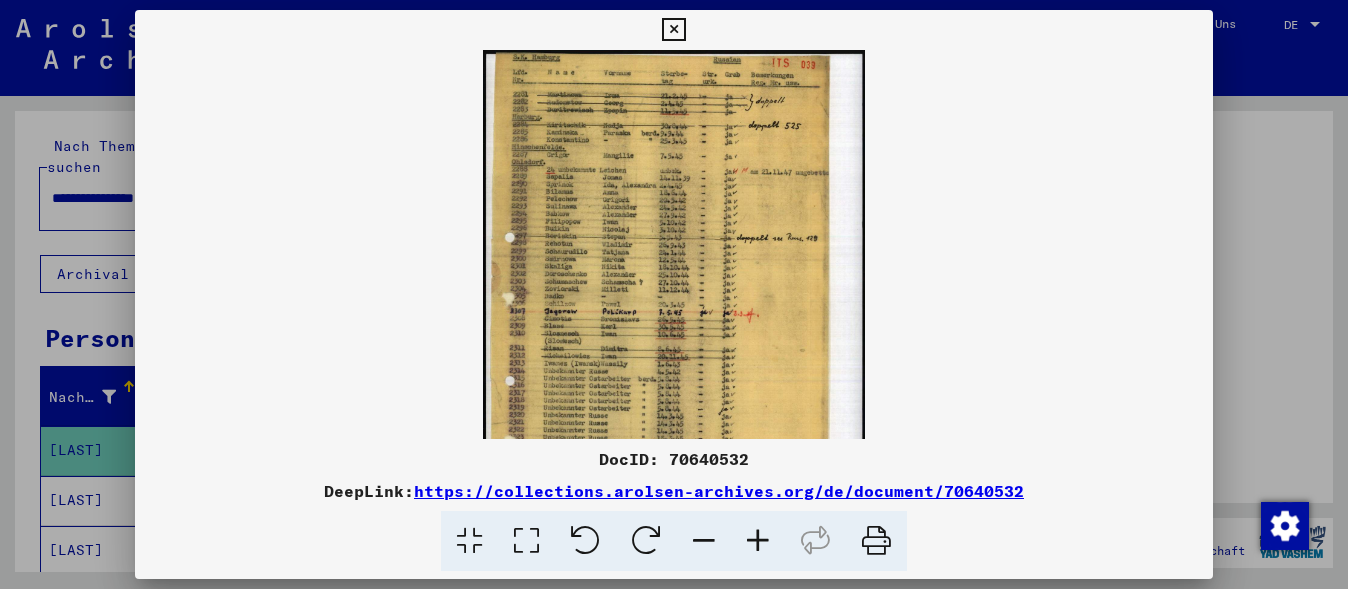 click at bounding box center (758, 541) 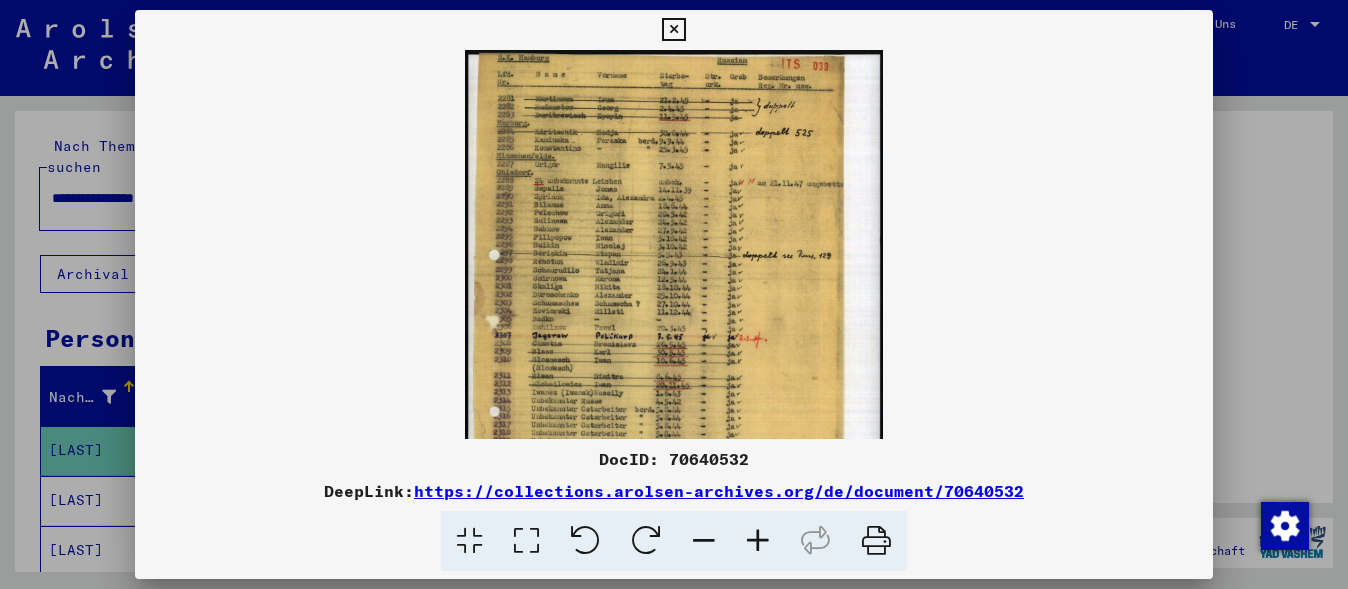 click at bounding box center (758, 541) 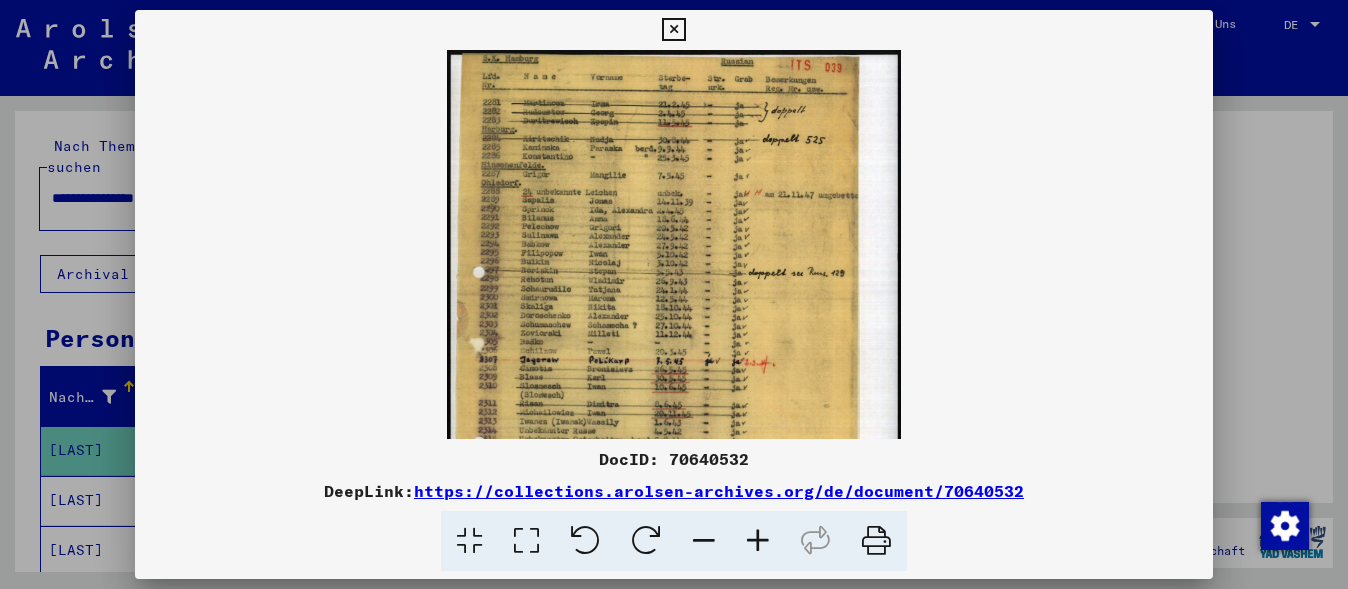 click at bounding box center [758, 541] 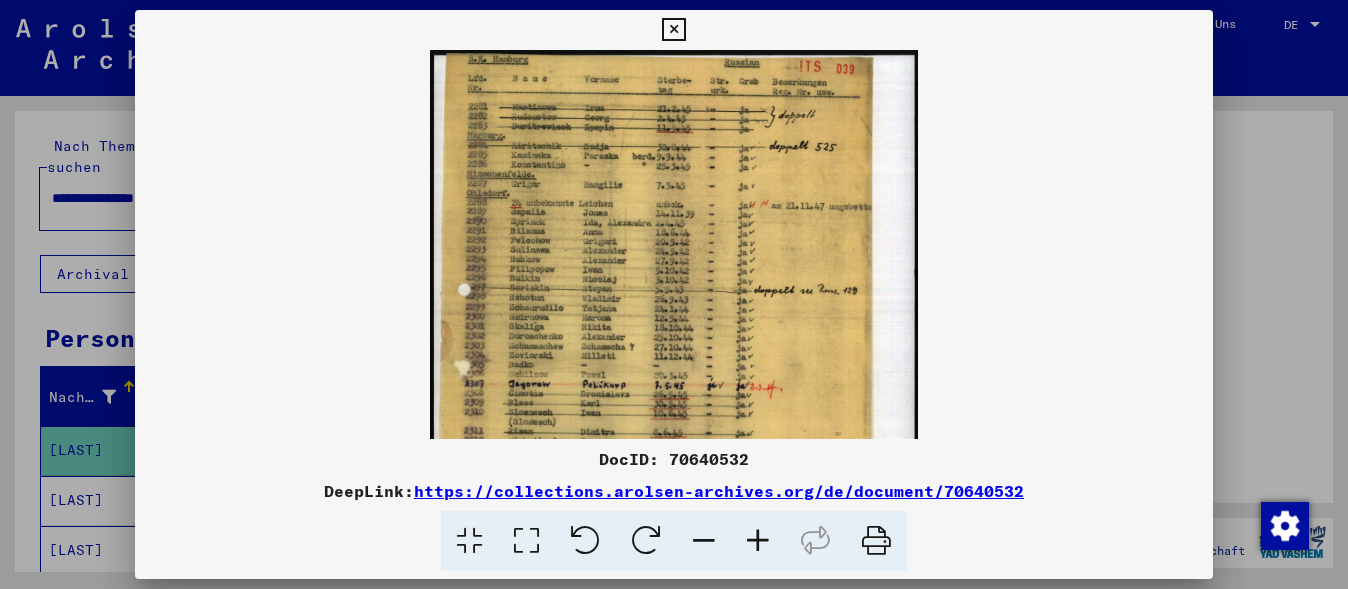 click at bounding box center [758, 541] 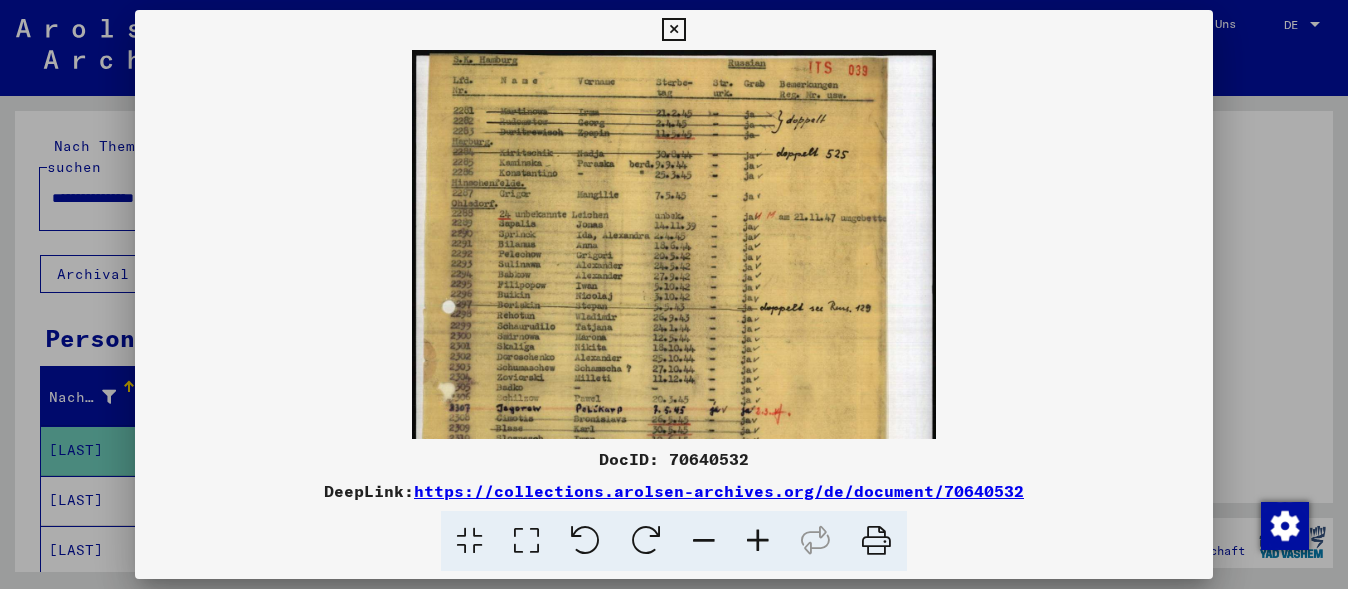 click at bounding box center [758, 541] 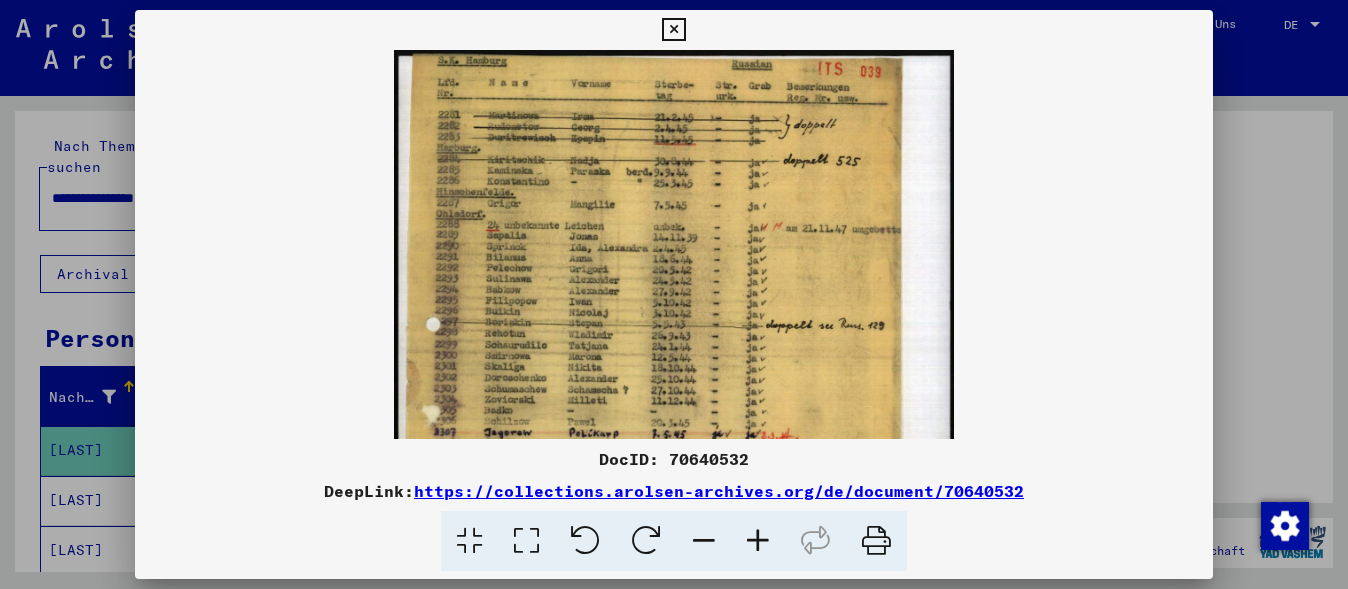 click at bounding box center [758, 541] 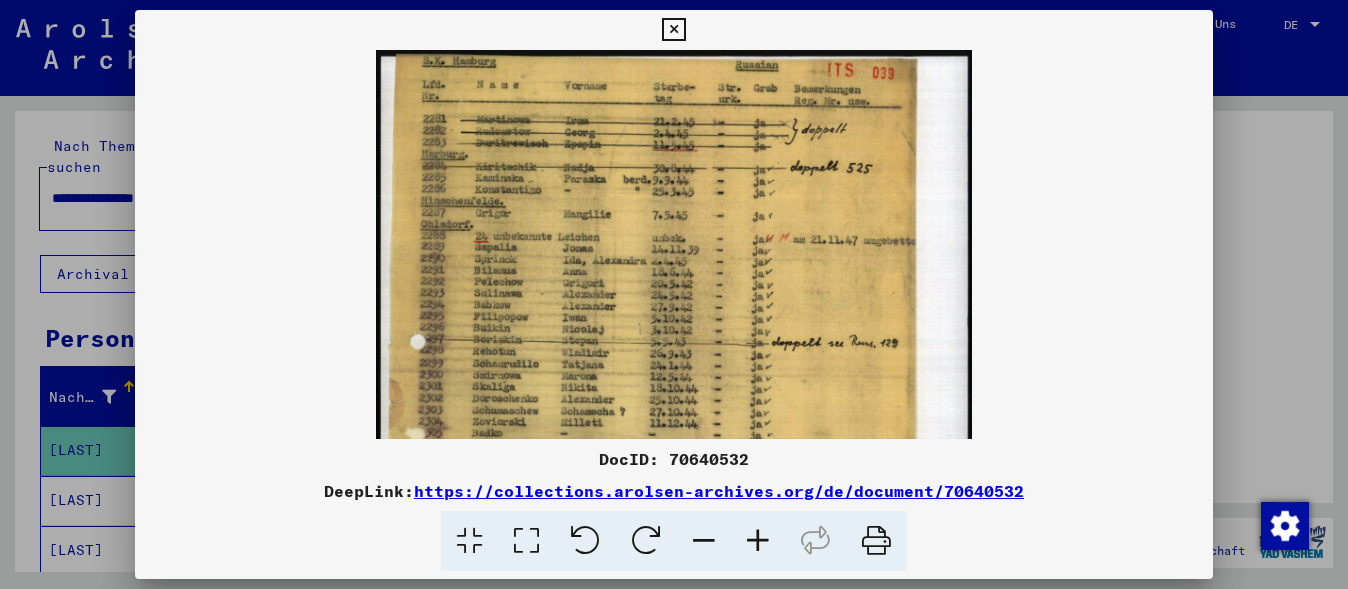 click at bounding box center [758, 541] 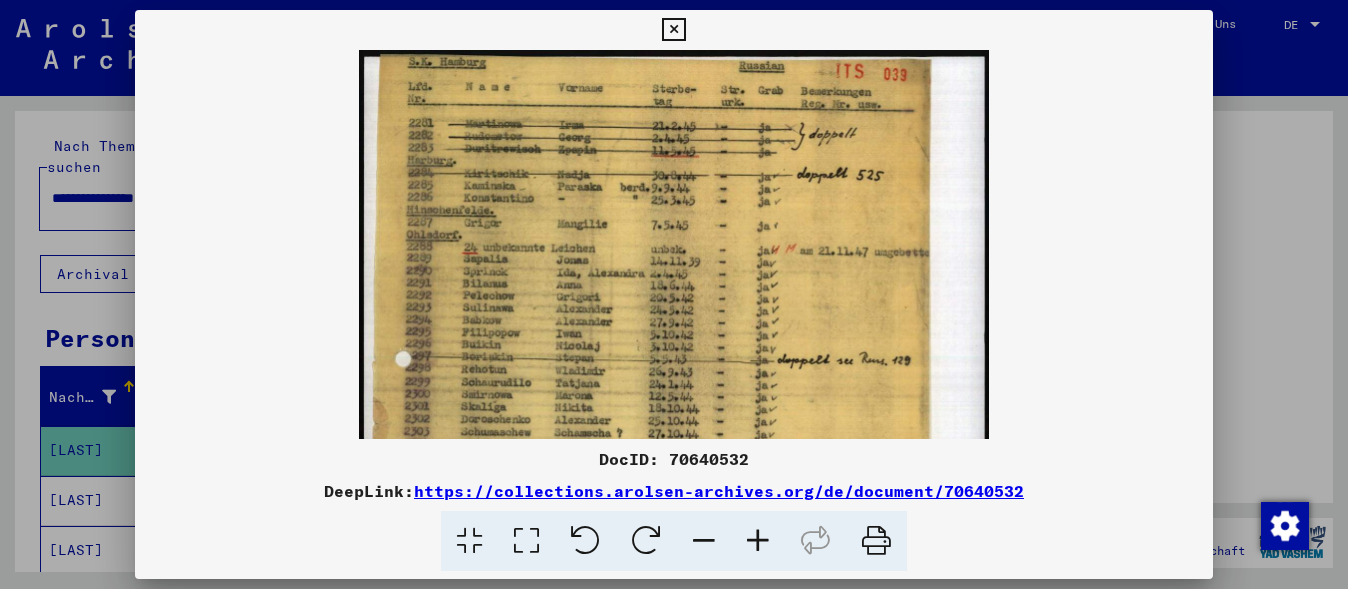 click at bounding box center (758, 541) 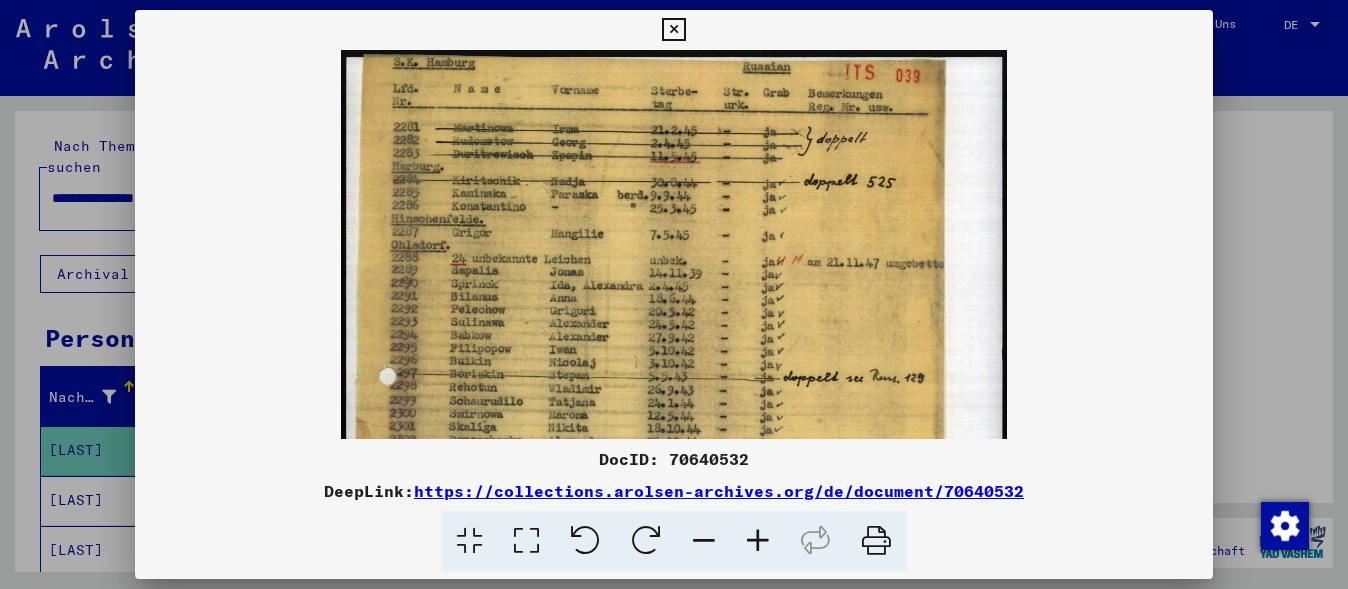click at bounding box center [758, 541] 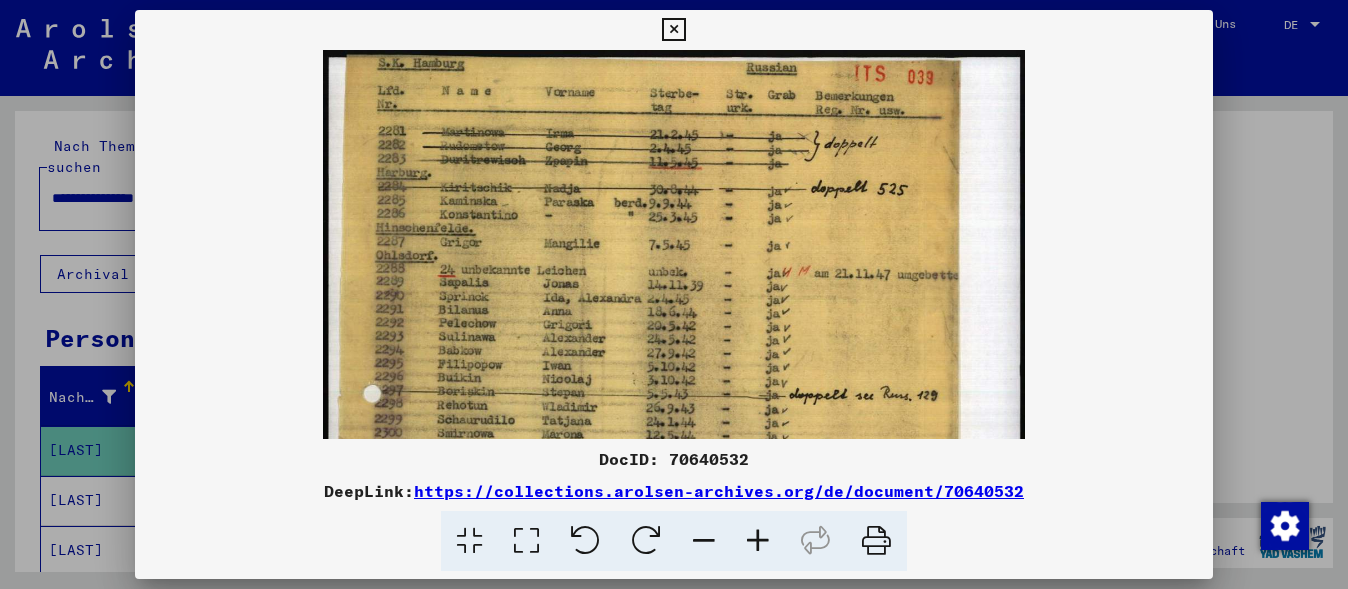 click at bounding box center [758, 541] 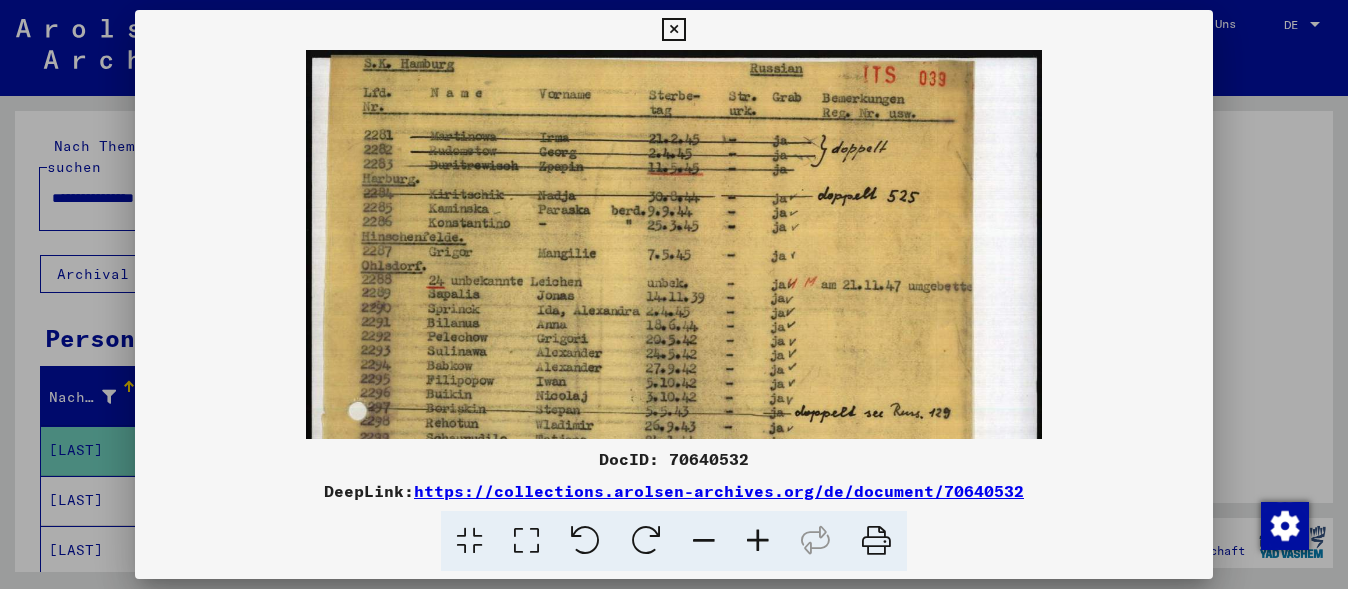 click at bounding box center [758, 541] 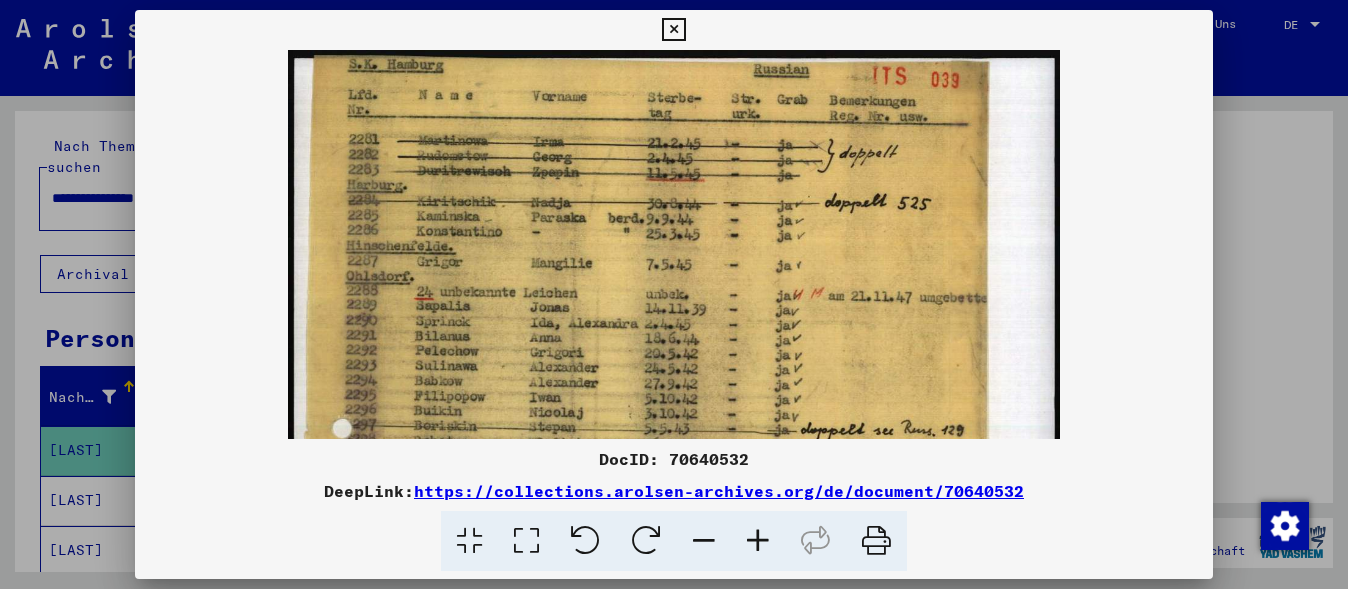 click at bounding box center (758, 541) 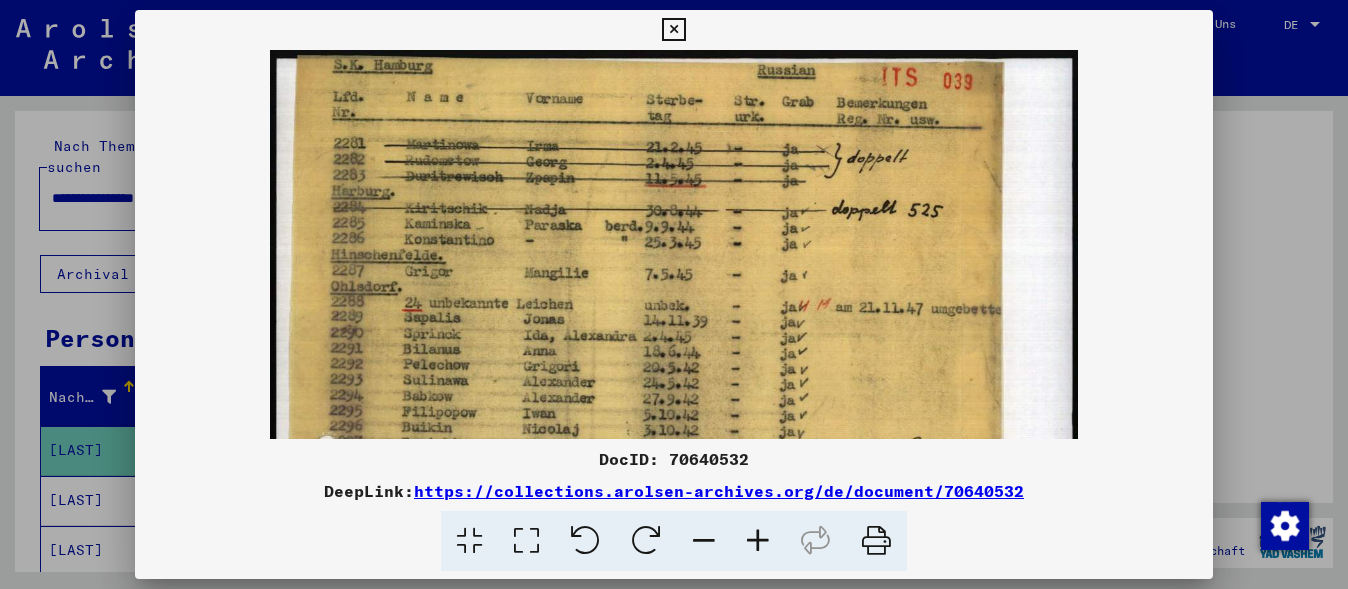 click at bounding box center (758, 541) 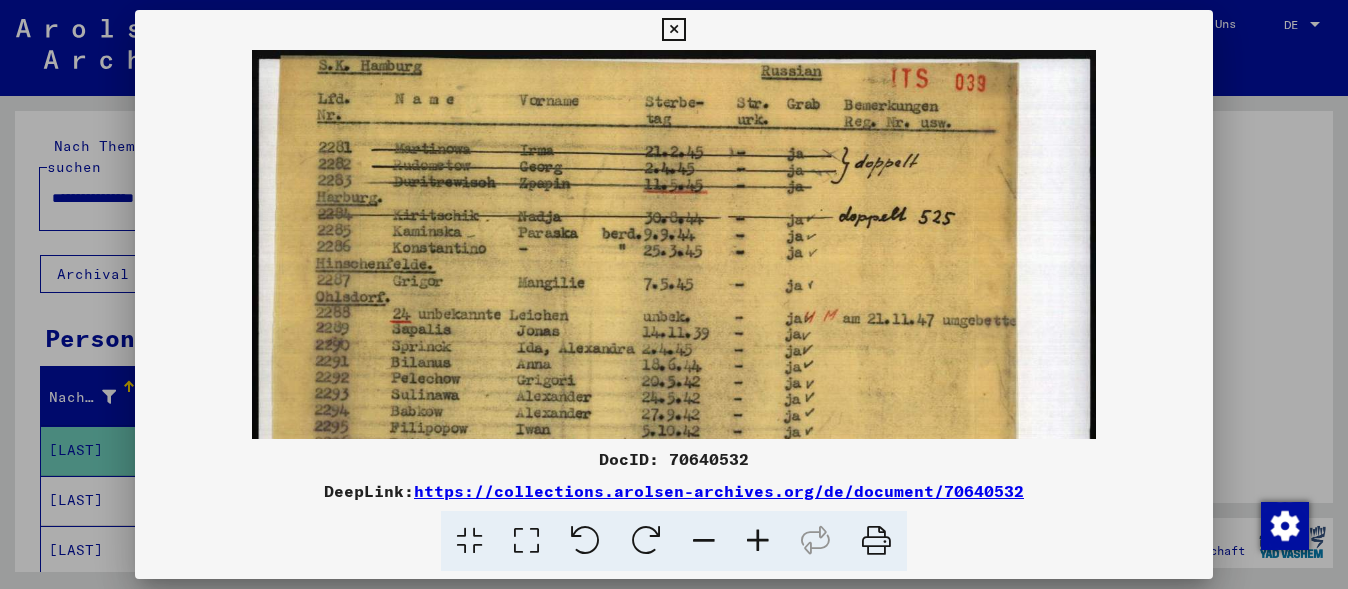 click at bounding box center [758, 541] 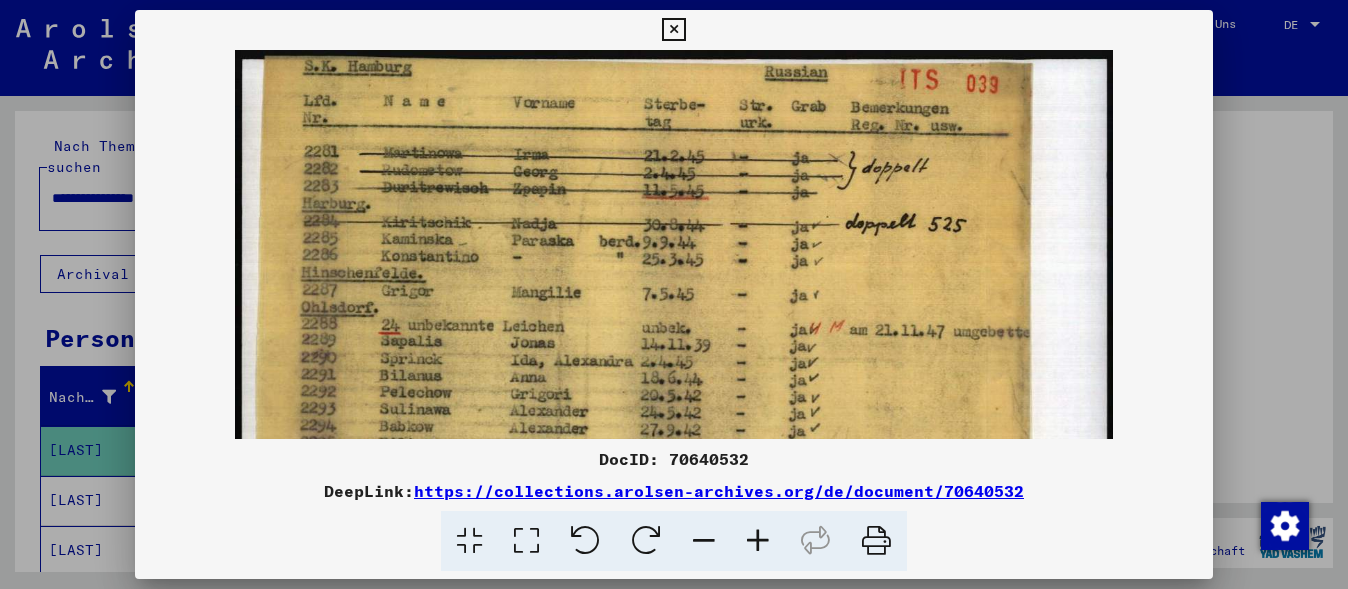 click at bounding box center [758, 541] 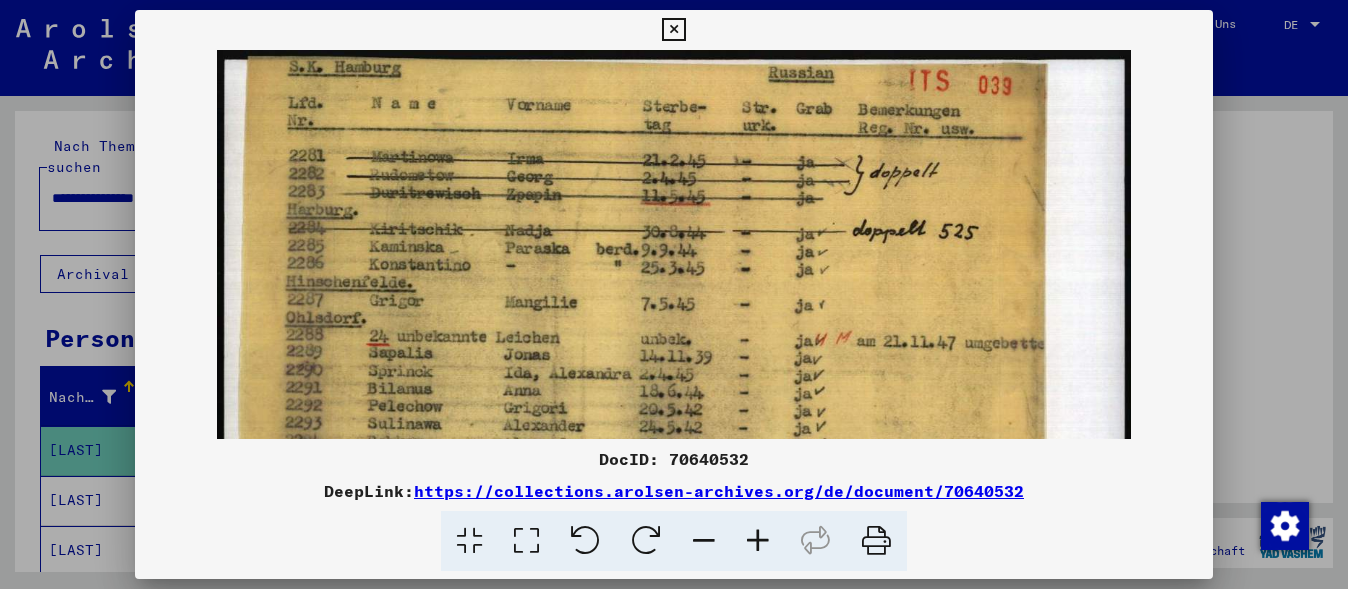 click at bounding box center [674, 294] 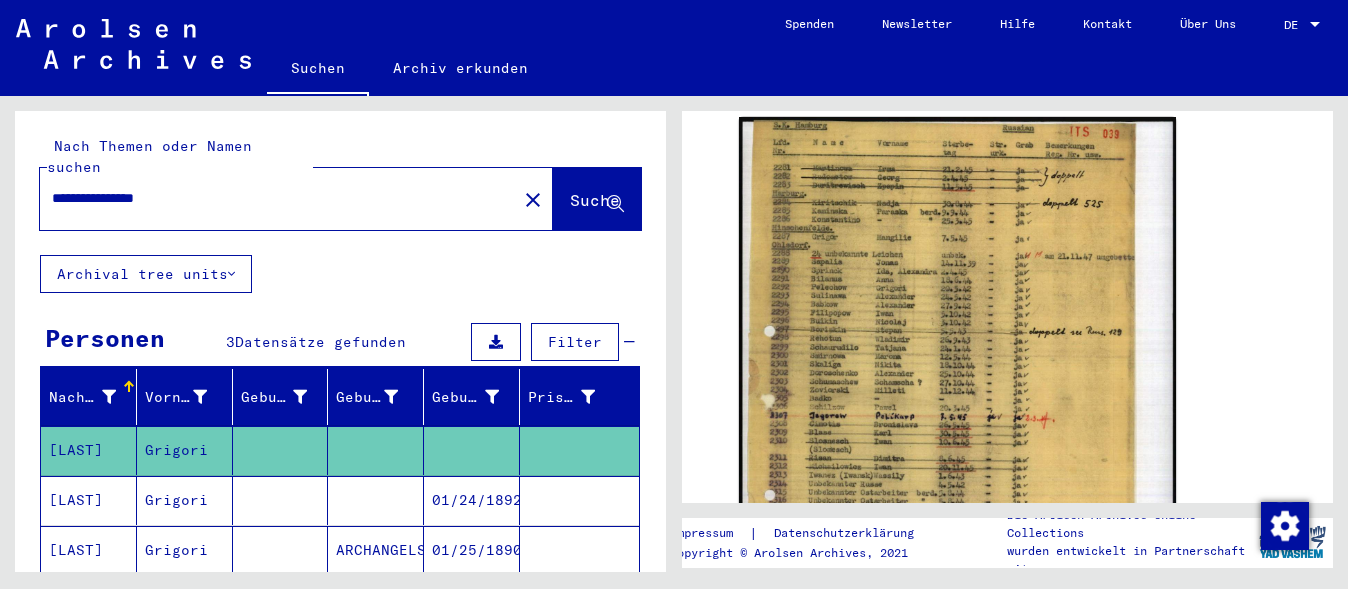 click on "01/24/1892" at bounding box center (472, 550) 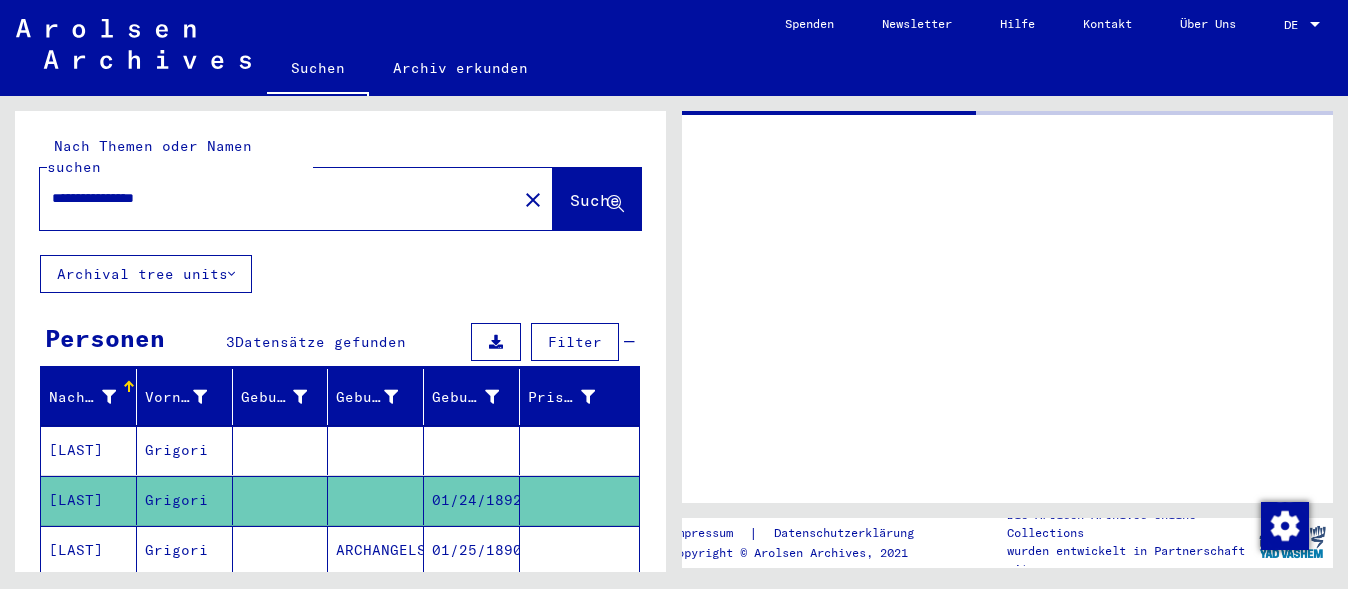 scroll, scrollTop: 0, scrollLeft: 0, axis: both 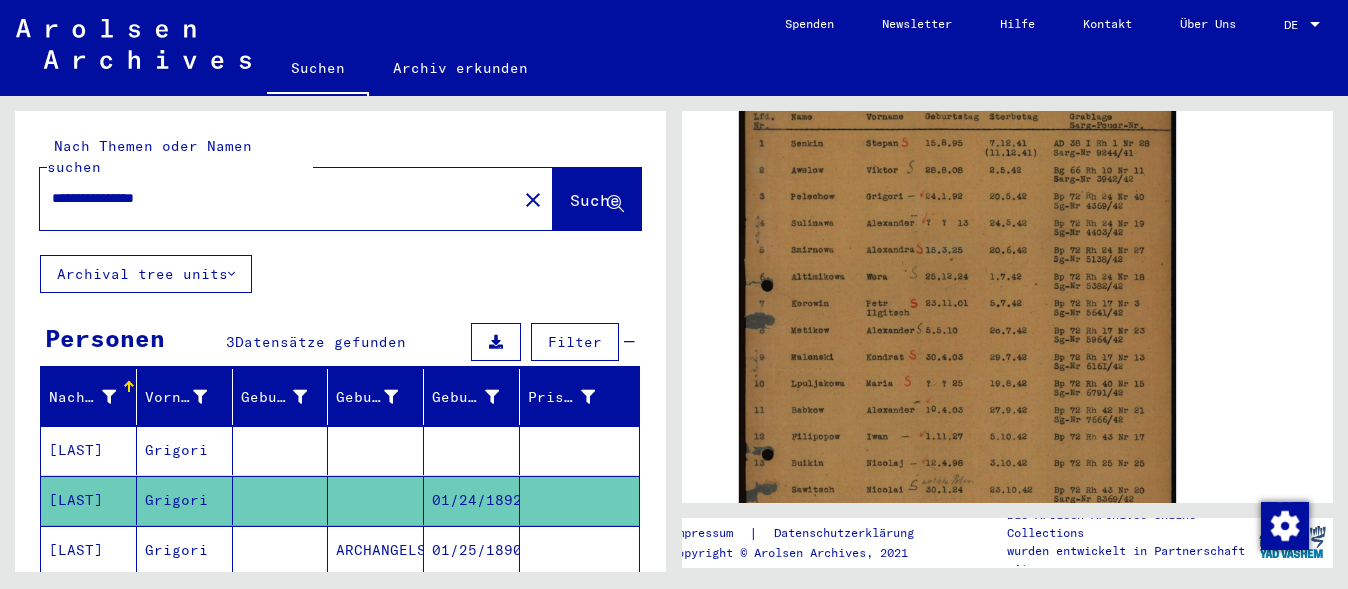click on "ARCHANGELSK" 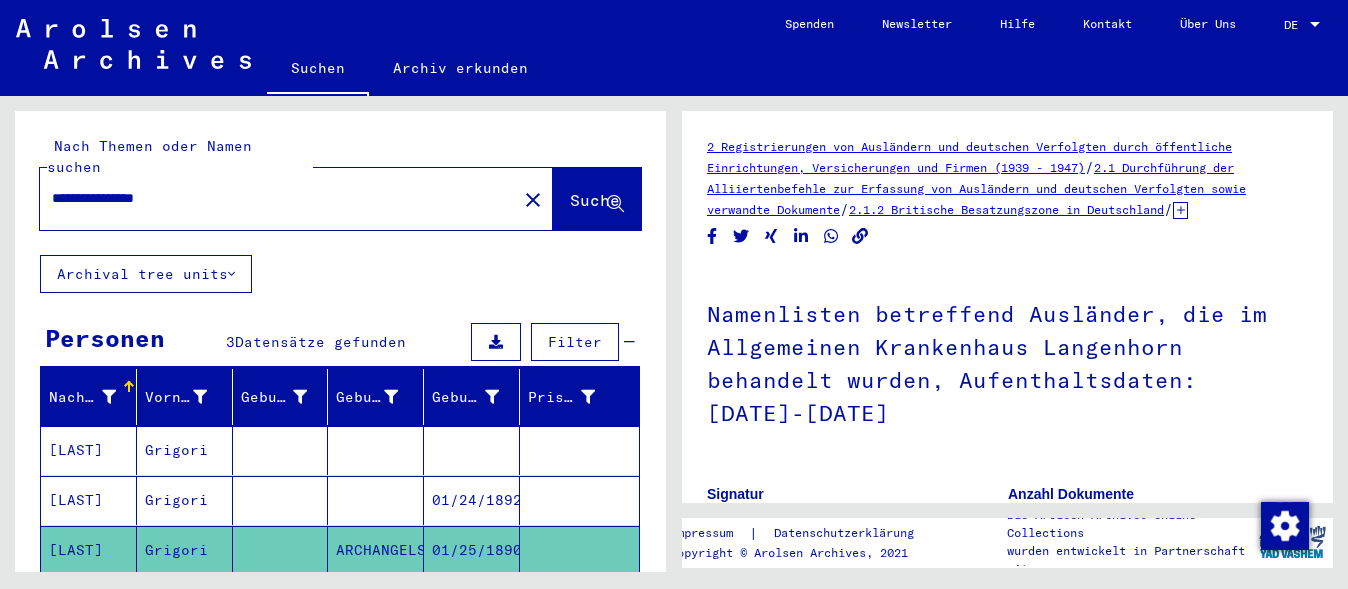 scroll, scrollTop: 0, scrollLeft: 0, axis: both 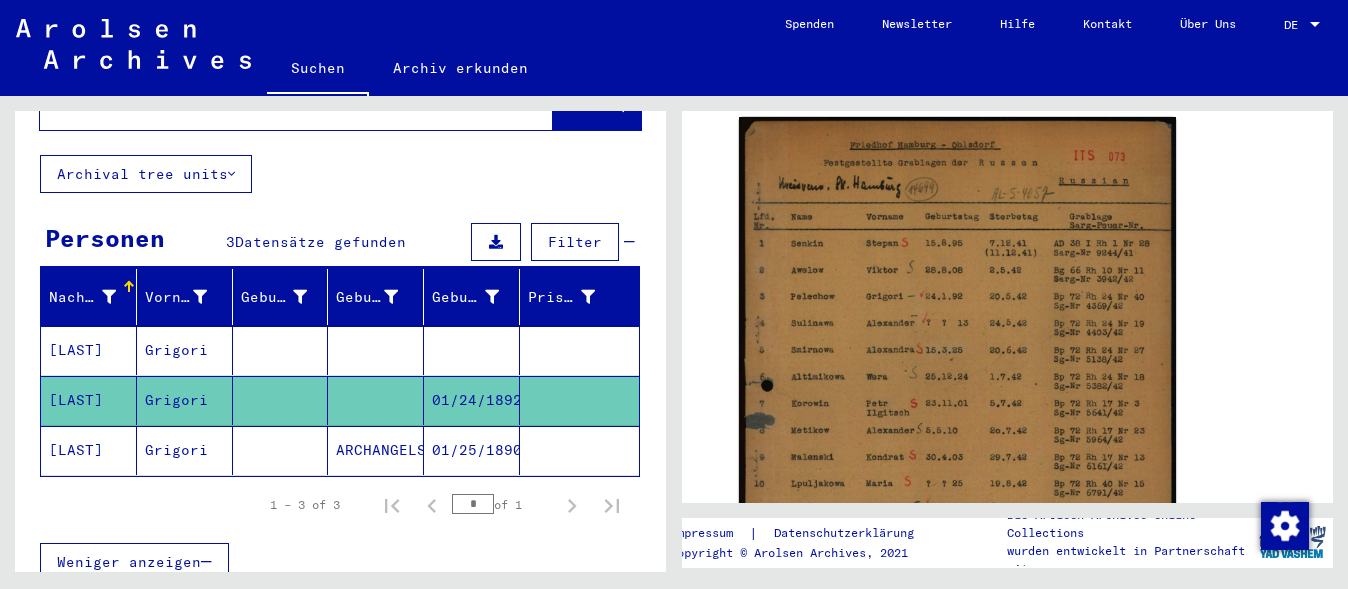 click on "01/25/1890" 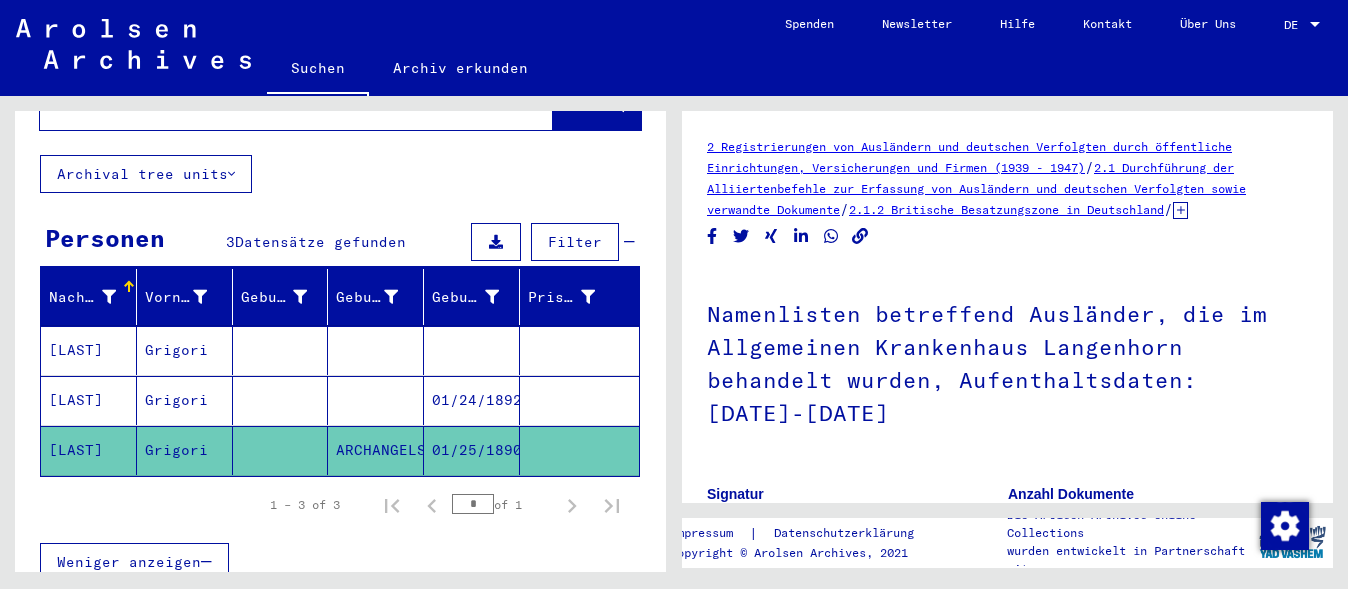 scroll, scrollTop: 0, scrollLeft: 0, axis: both 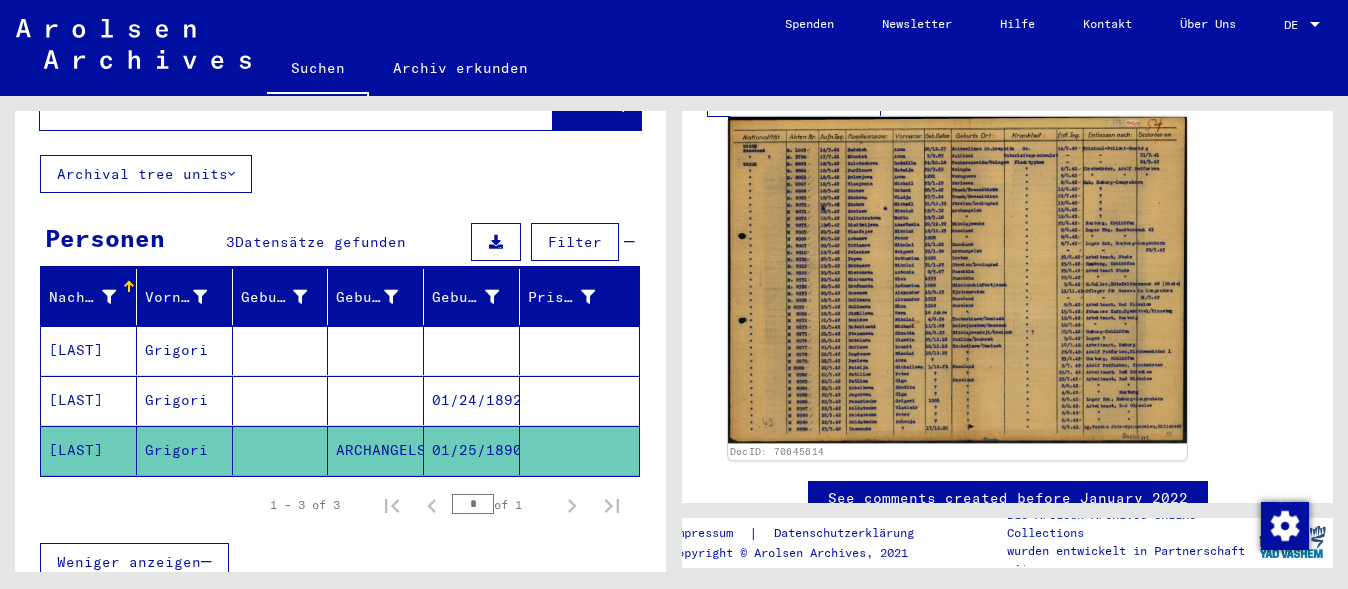 click 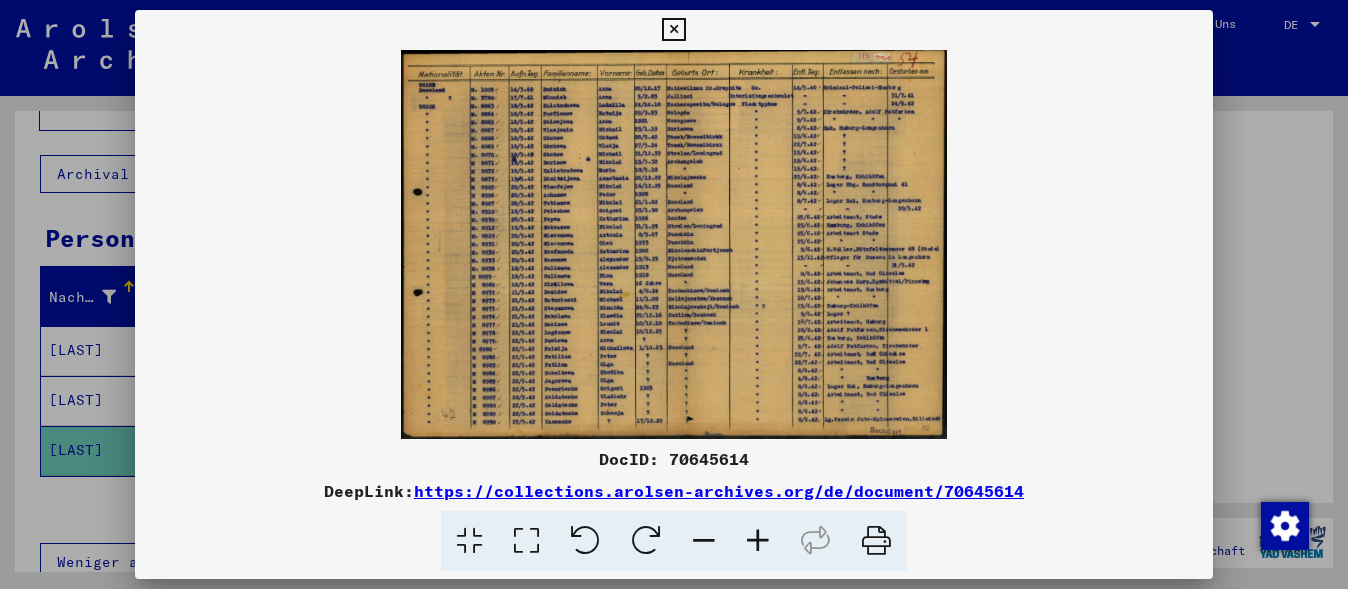 click at bounding box center (758, 541) 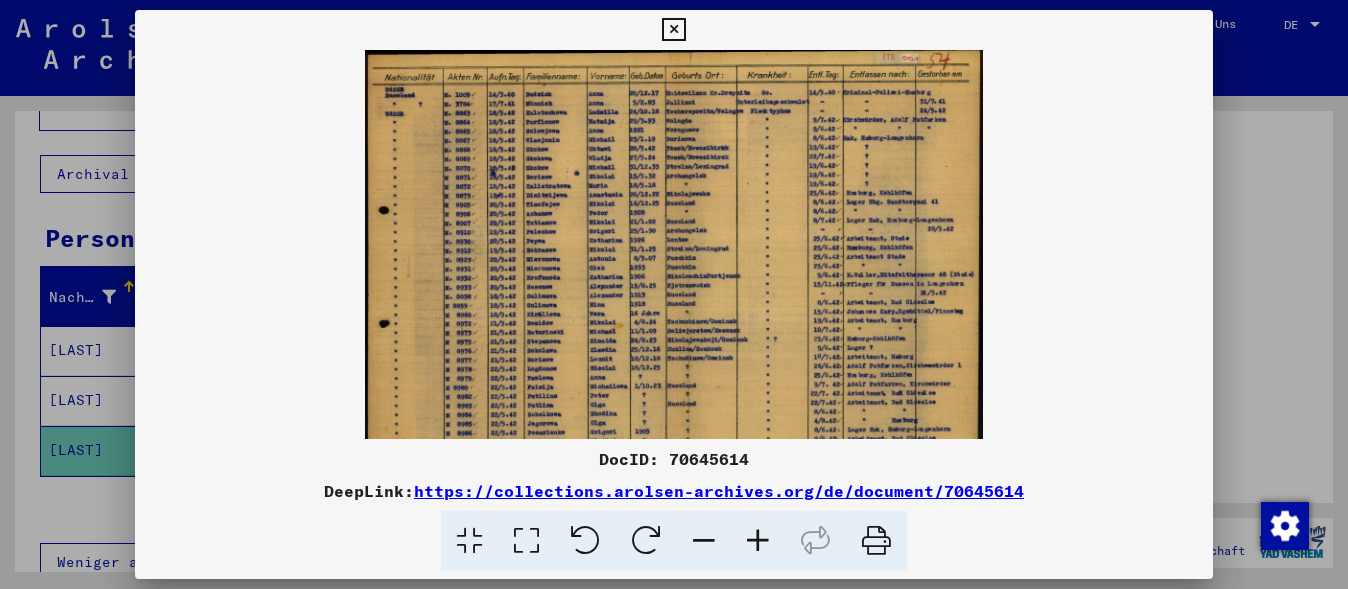 click at bounding box center [758, 541] 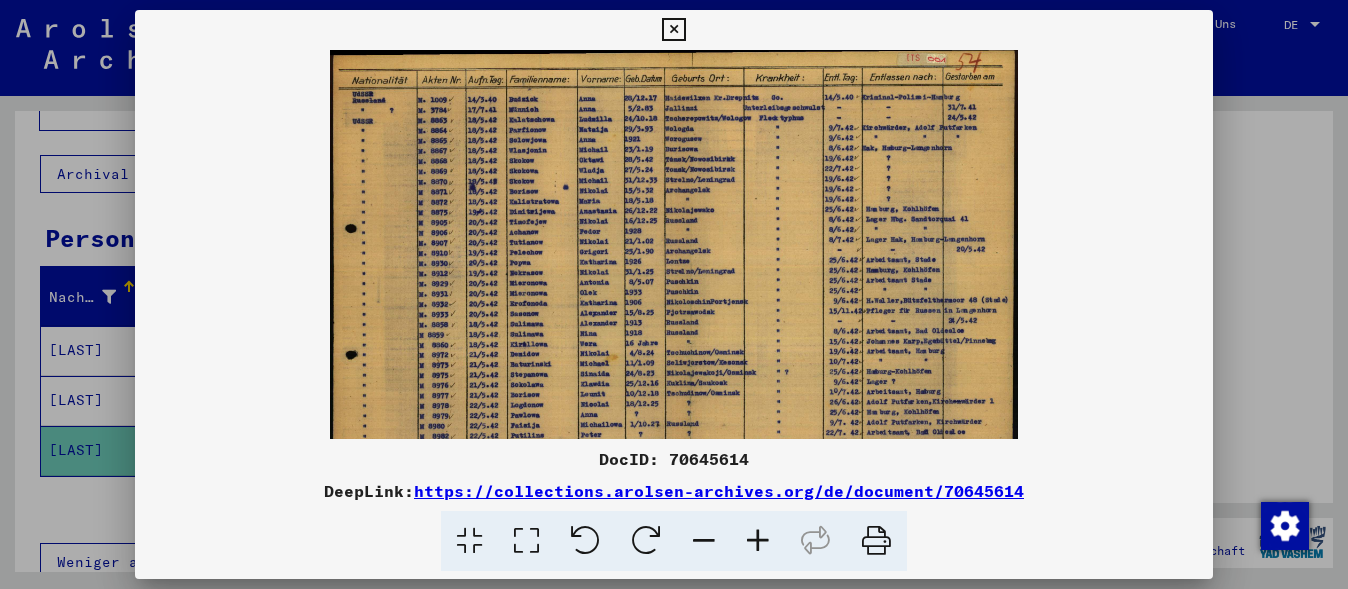 click at bounding box center (758, 541) 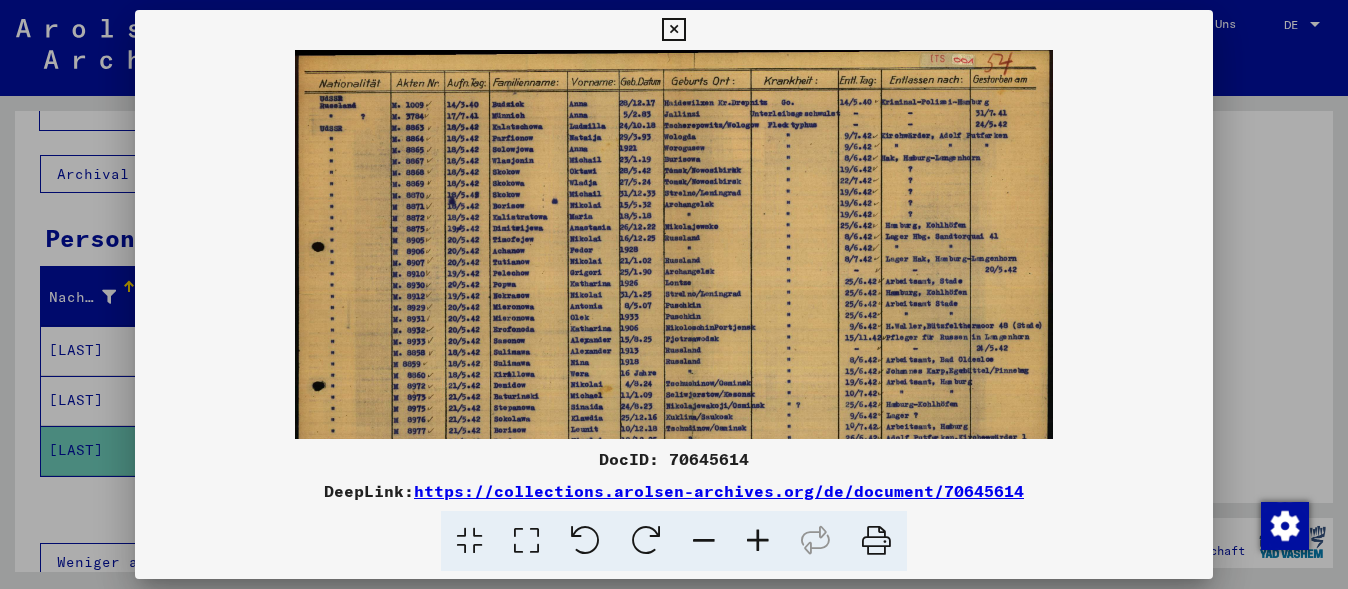 click at bounding box center (758, 541) 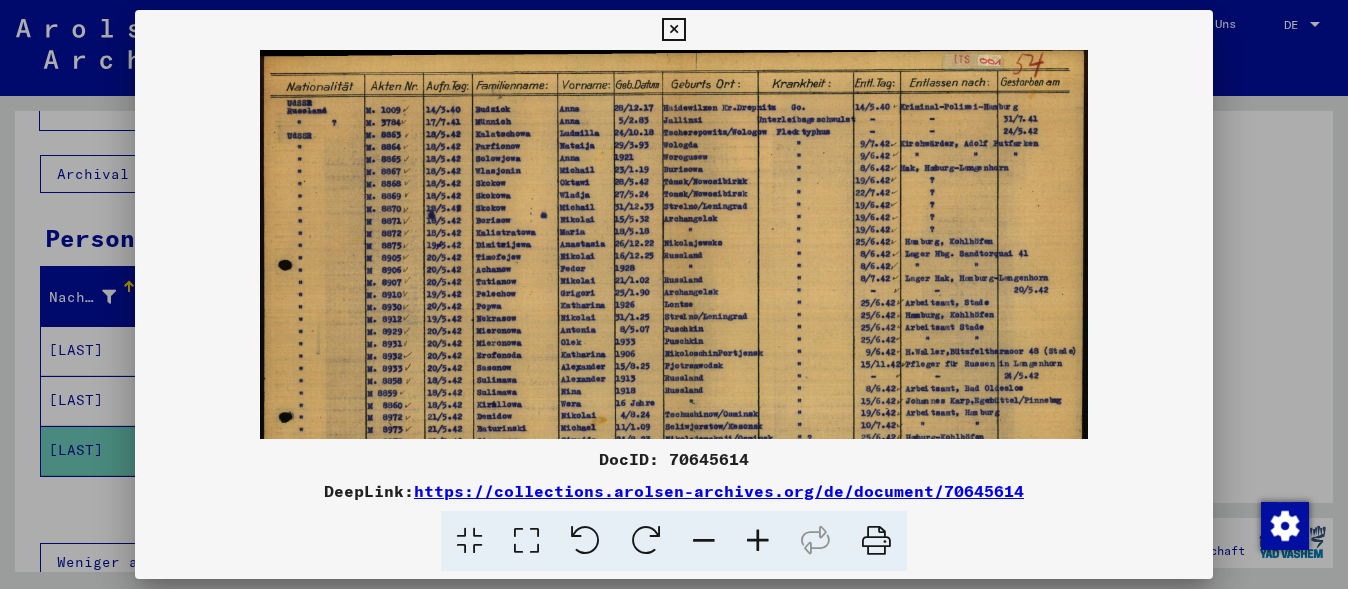 click at bounding box center (758, 541) 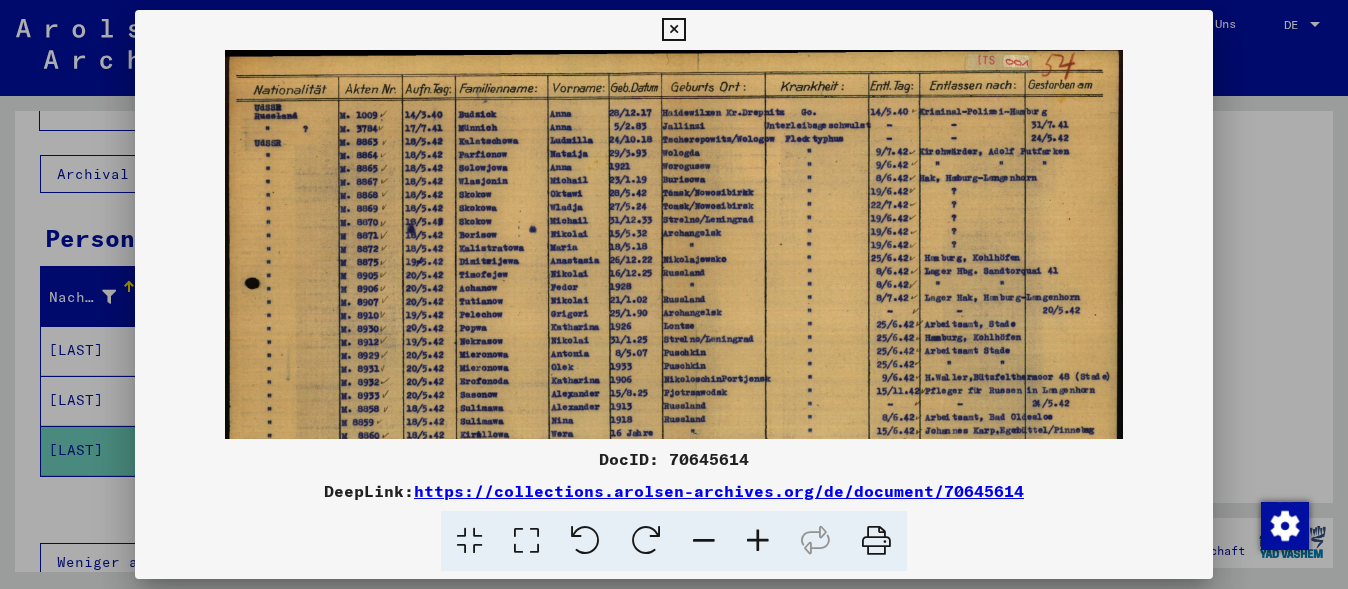 click at bounding box center [758, 541] 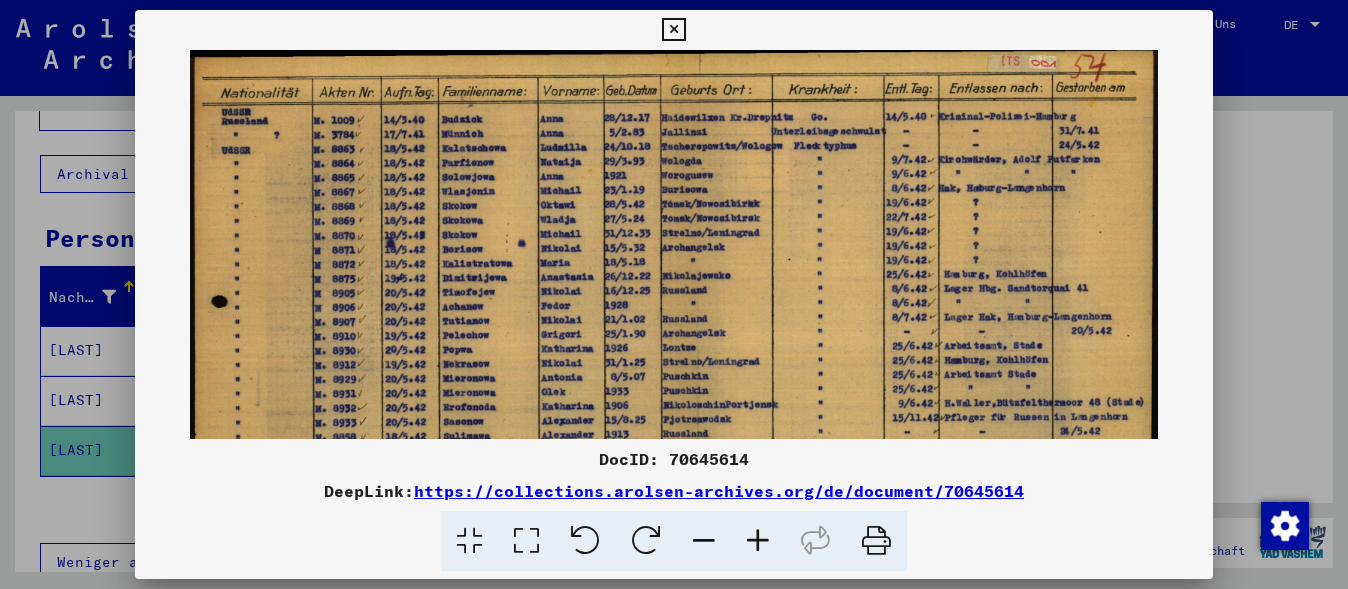 click at bounding box center (758, 541) 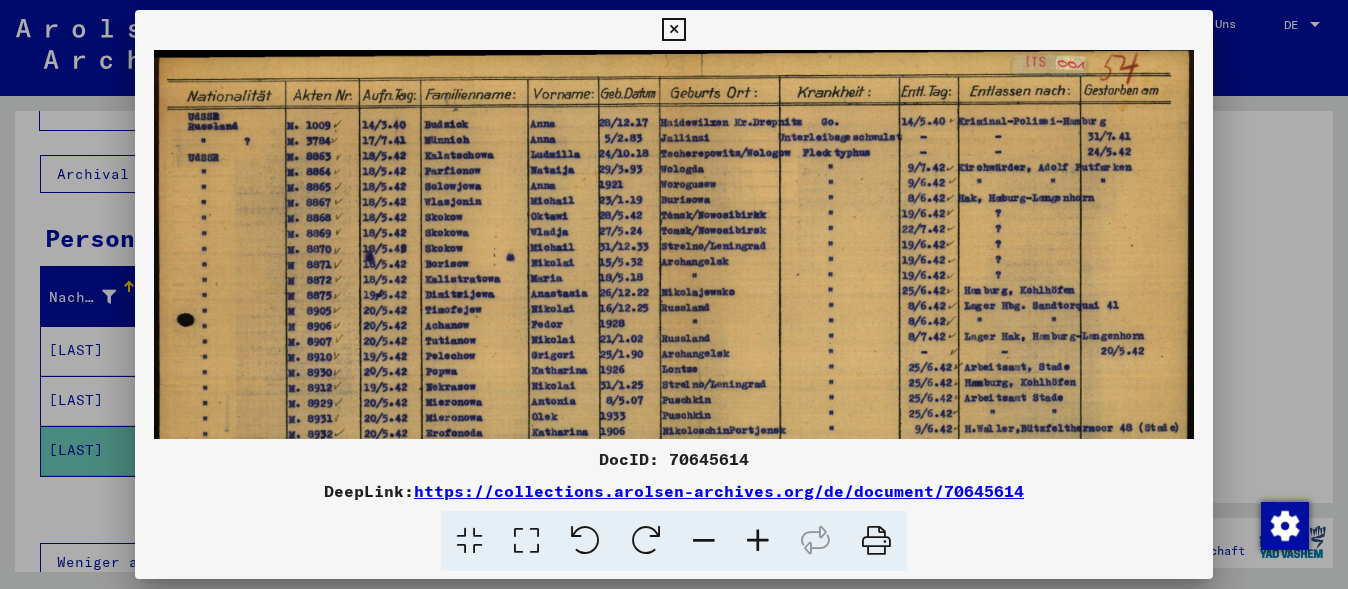 click at bounding box center [758, 541] 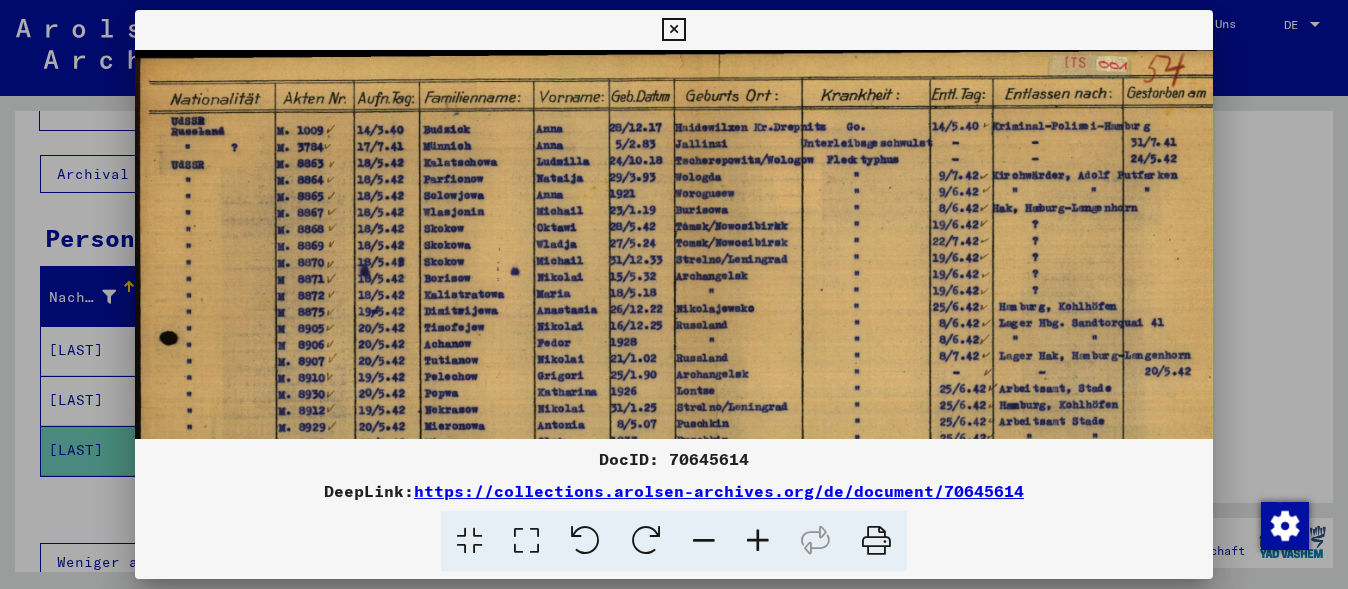click at bounding box center (758, 541) 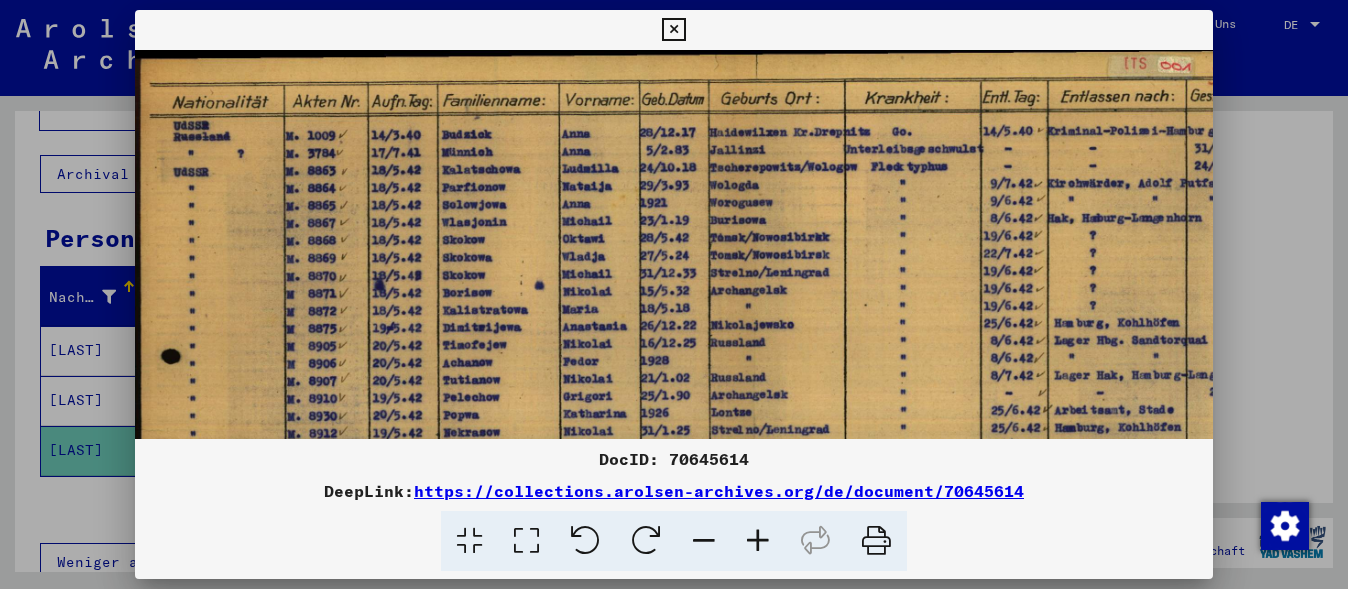 click at bounding box center (758, 541) 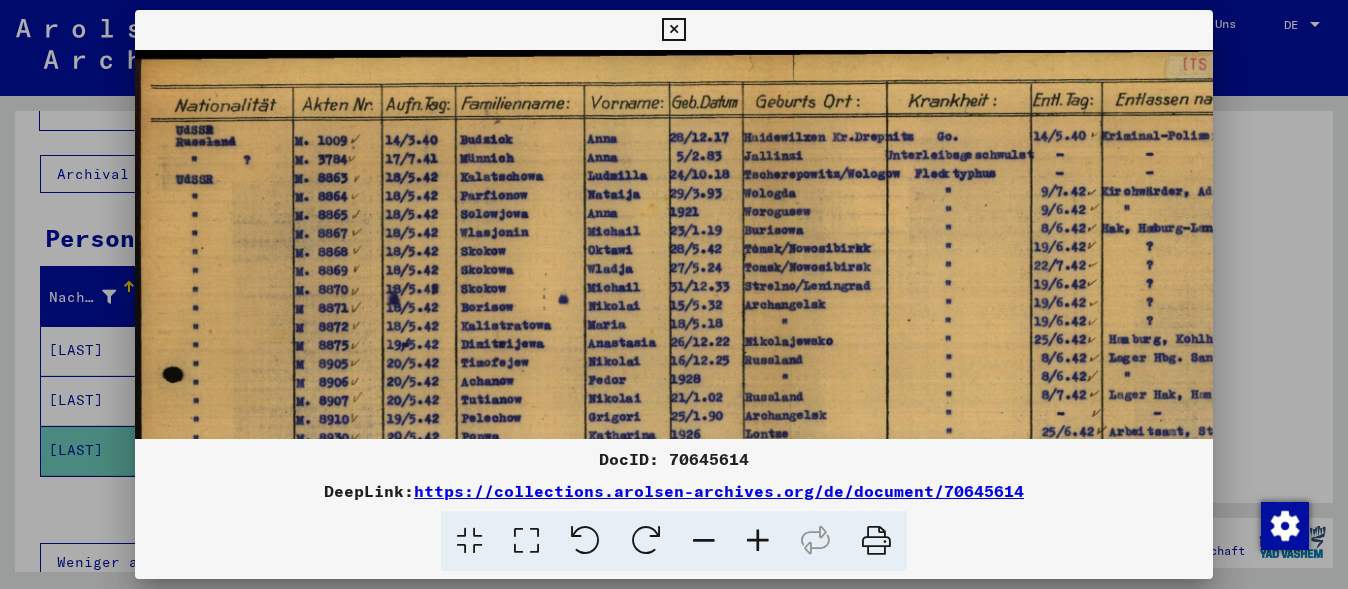 click at bounding box center [758, 541] 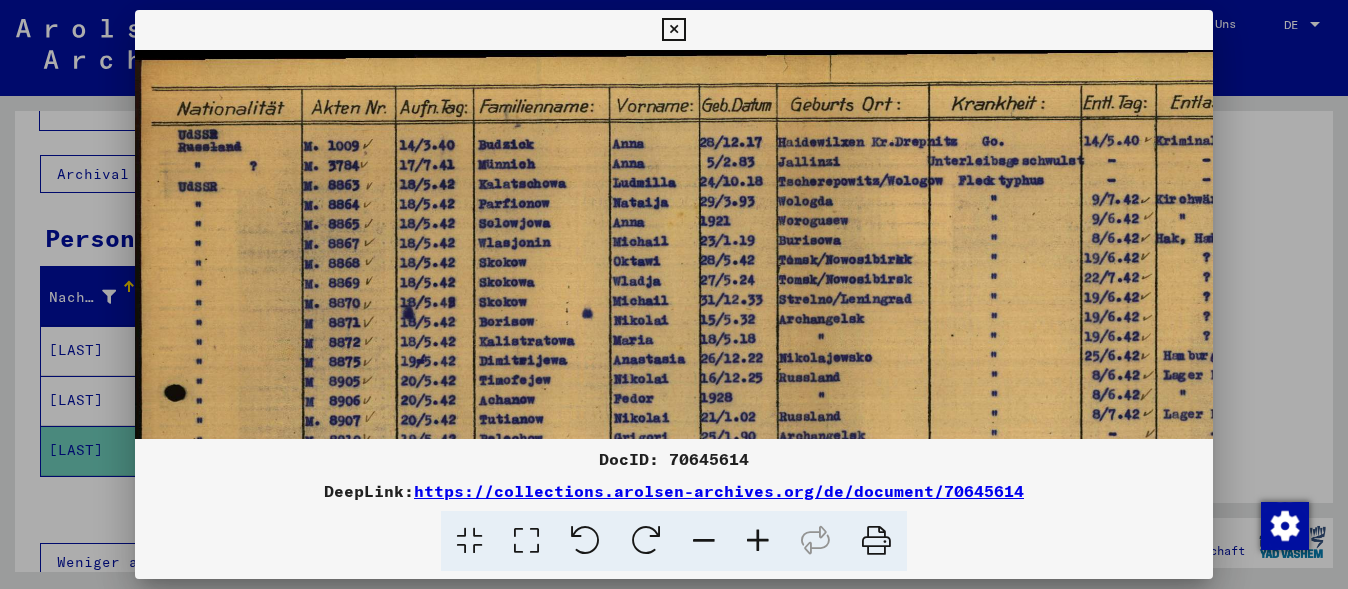 click at bounding box center (758, 541) 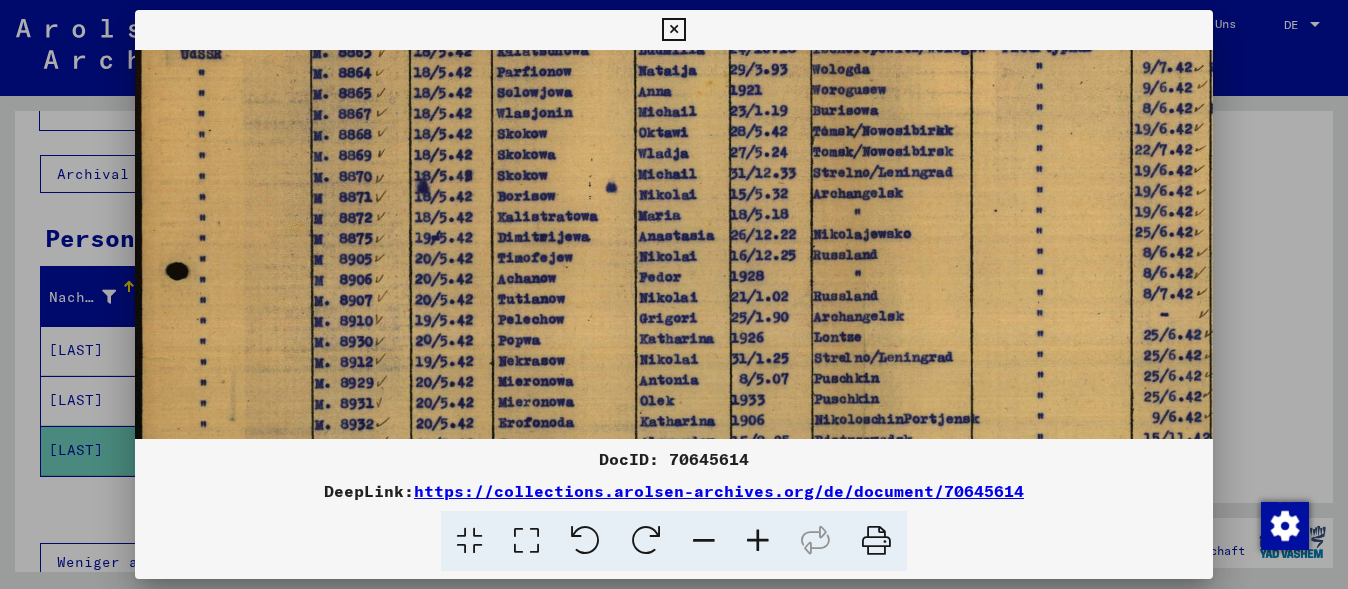 scroll, scrollTop: 146, scrollLeft: 0, axis: vertical 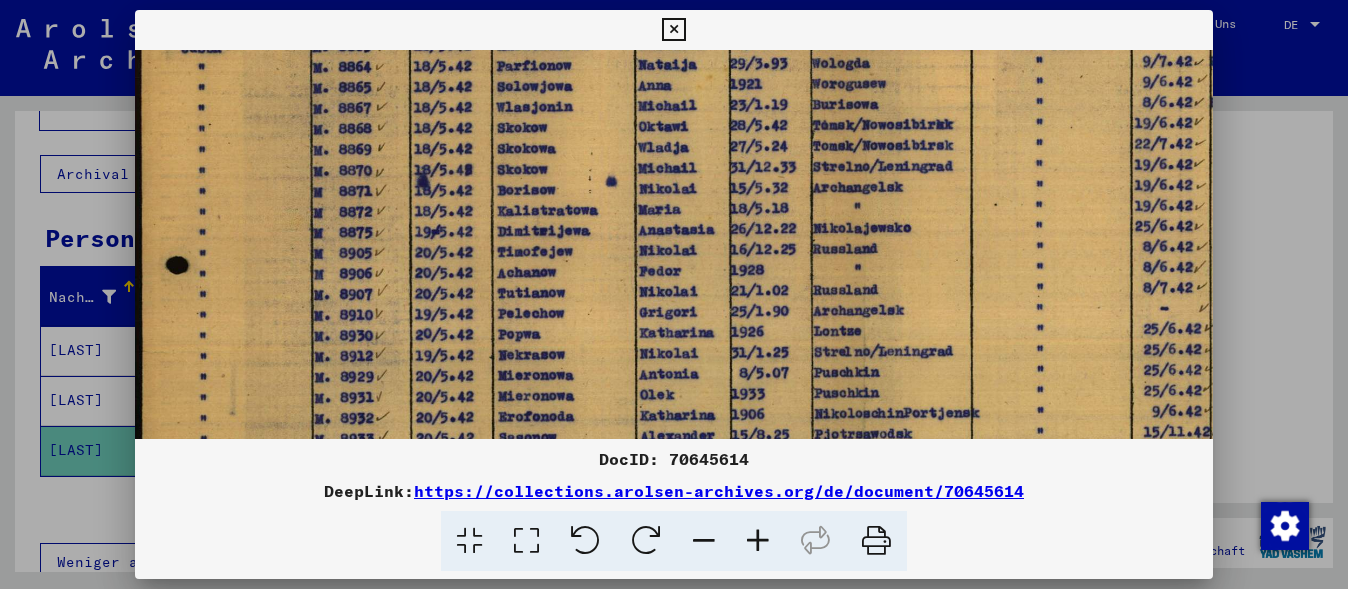 drag, startPoint x: 575, startPoint y: 303, endPoint x: 656, endPoint y: 157, distance: 166.96407 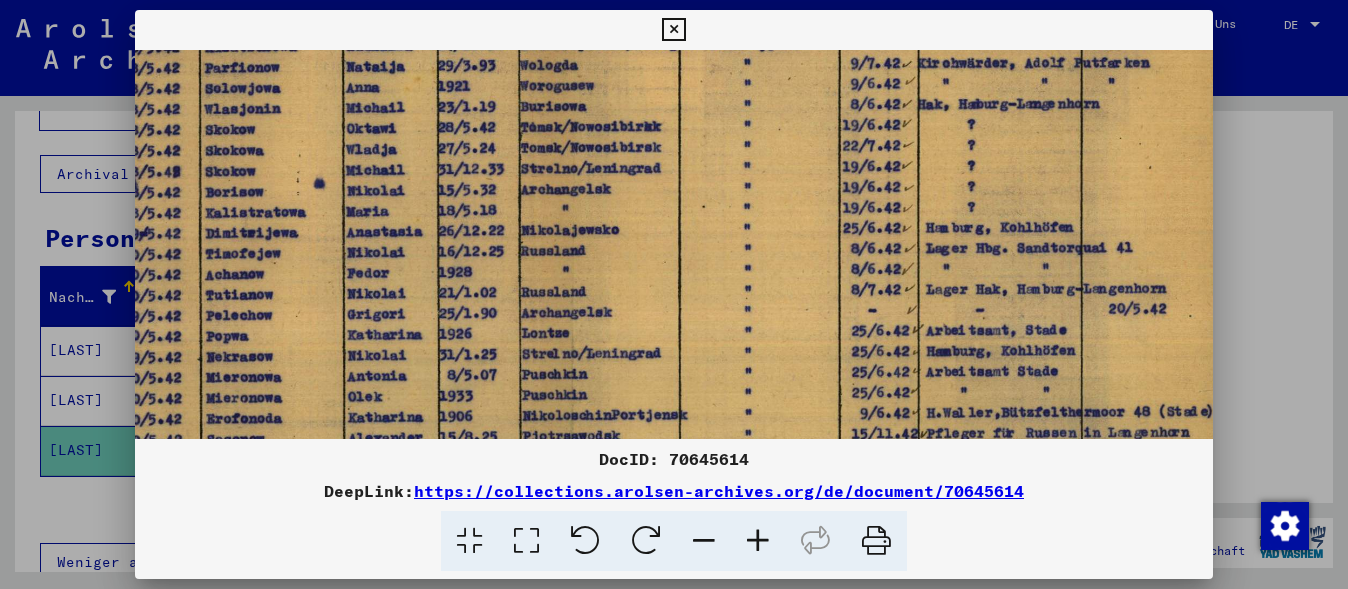 scroll, scrollTop: 144, scrollLeft: 313, axis: both 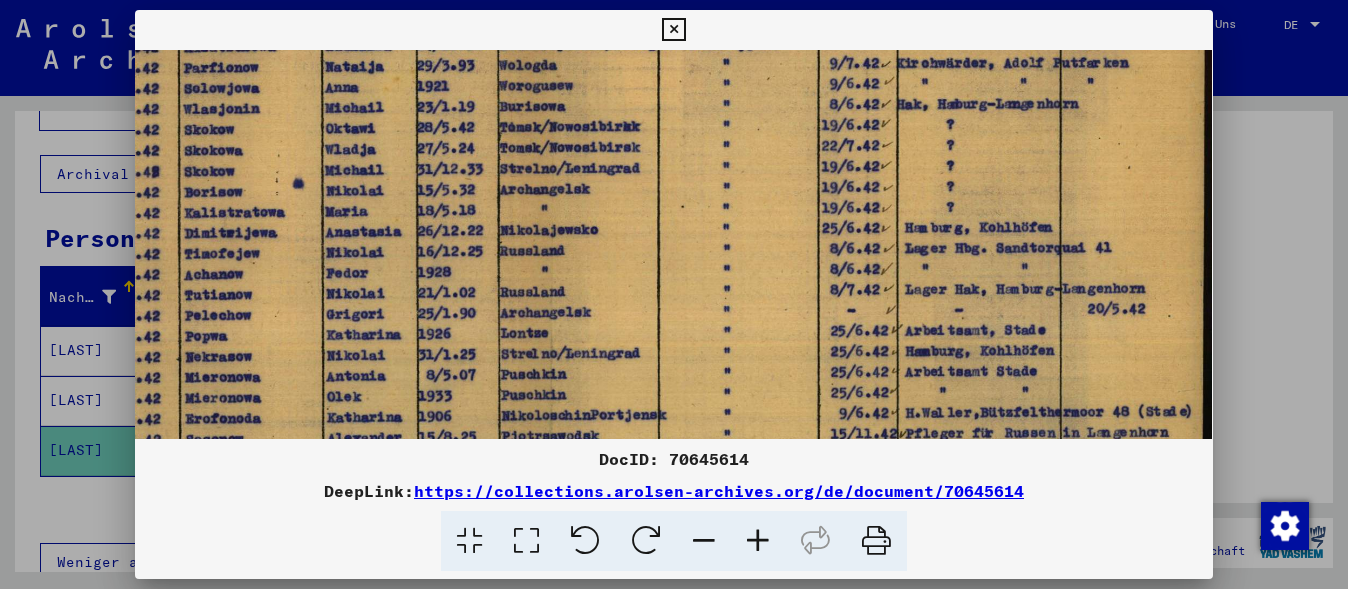 drag, startPoint x: 928, startPoint y: 306, endPoint x: 542, endPoint y: 308, distance: 386.0052 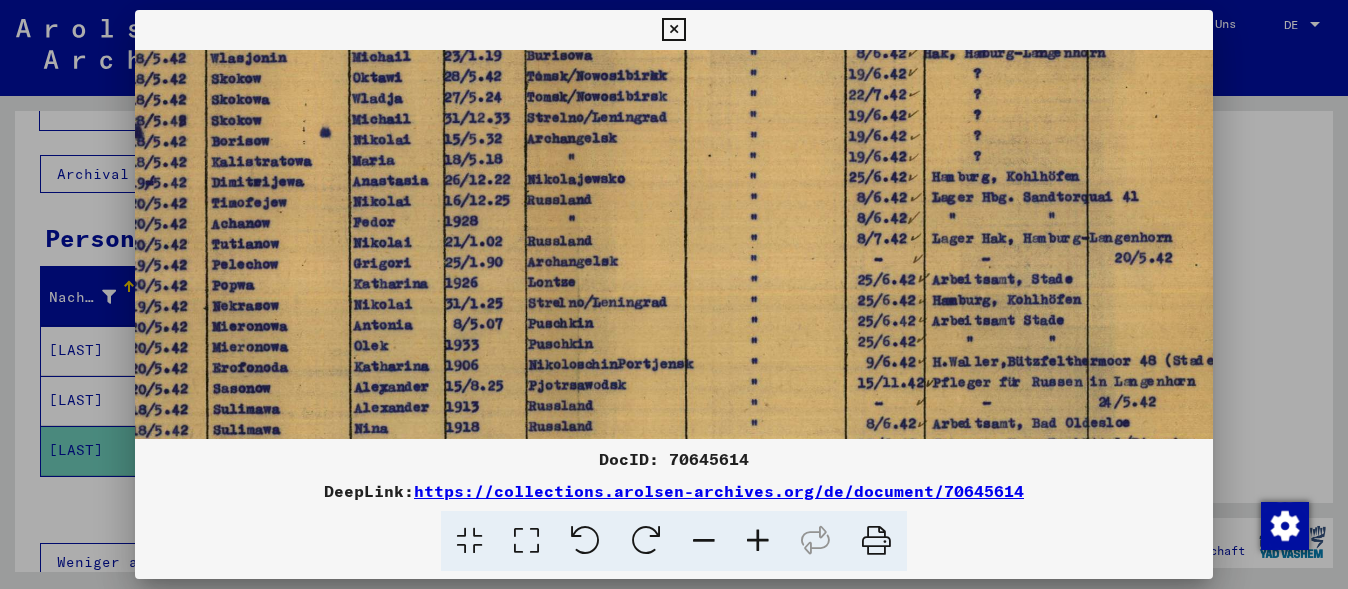 scroll, scrollTop: 208, scrollLeft: 279, axis: both 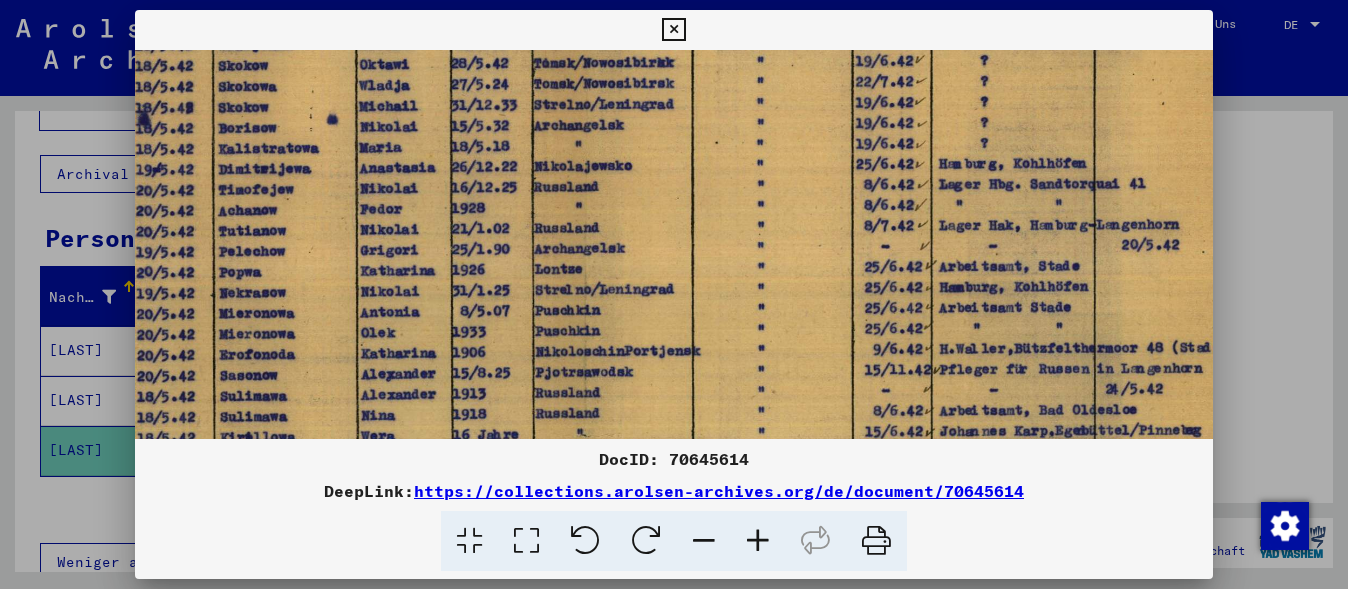 drag, startPoint x: 420, startPoint y: 327, endPoint x: 454, endPoint y: 263, distance: 72.47068 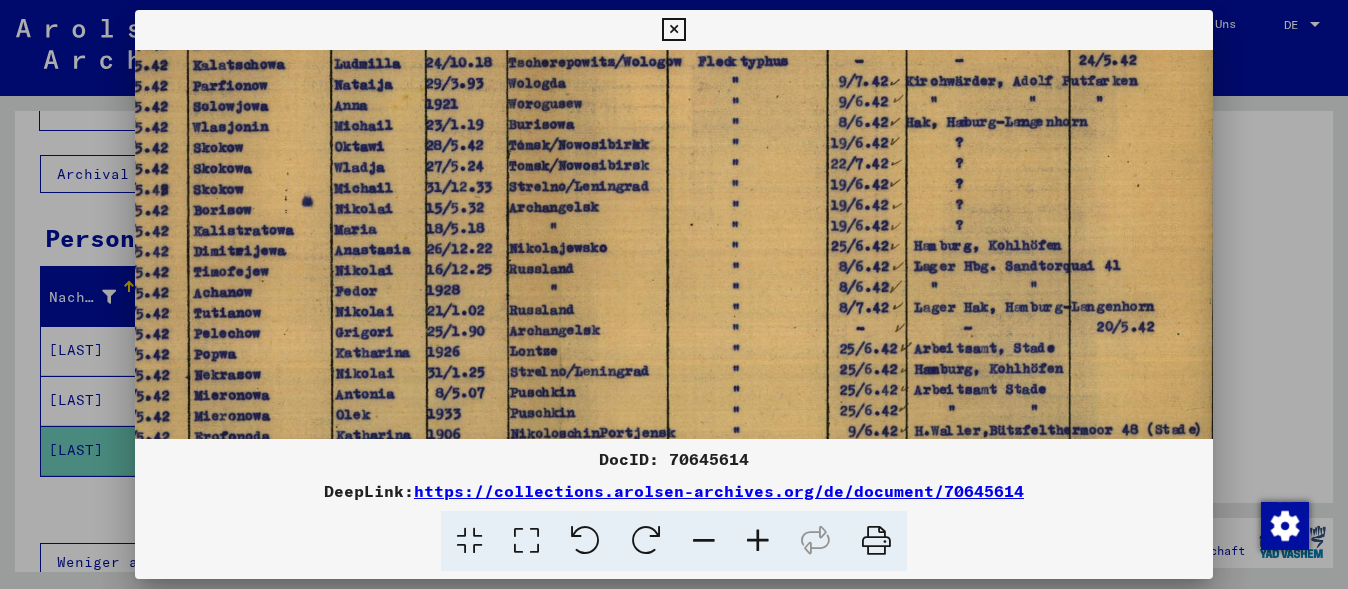 scroll, scrollTop: 110, scrollLeft: 294, axis: both 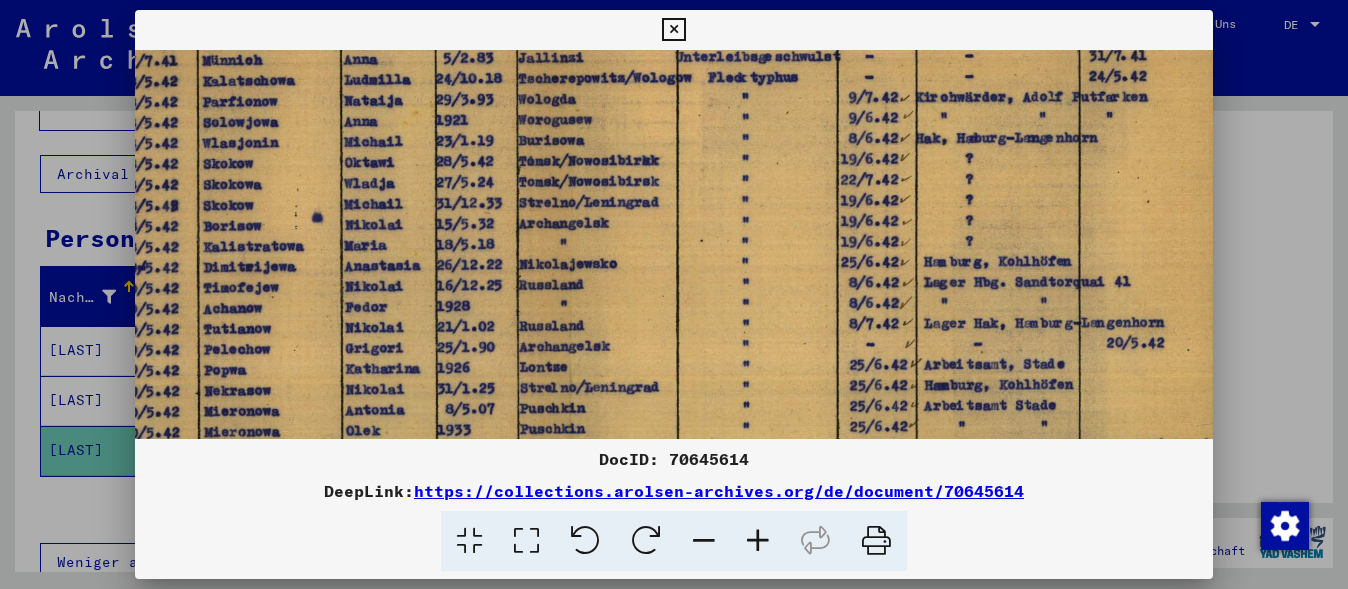 drag, startPoint x: 321, startPoint y: 189, endPoint x: 306, endPoint y: 287, distance: 99.14131 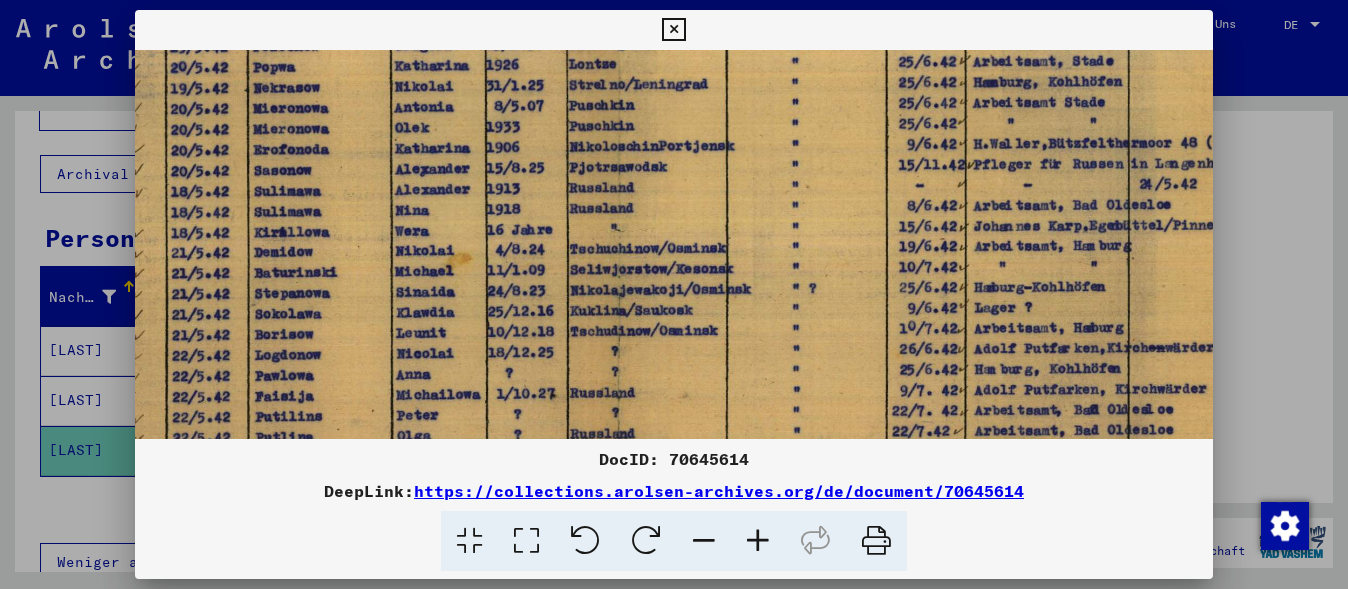 drag, startPoint x: 965, startPoint y: 392, endPoint x: 1001, endPoint y: 105, distance: 289.24902 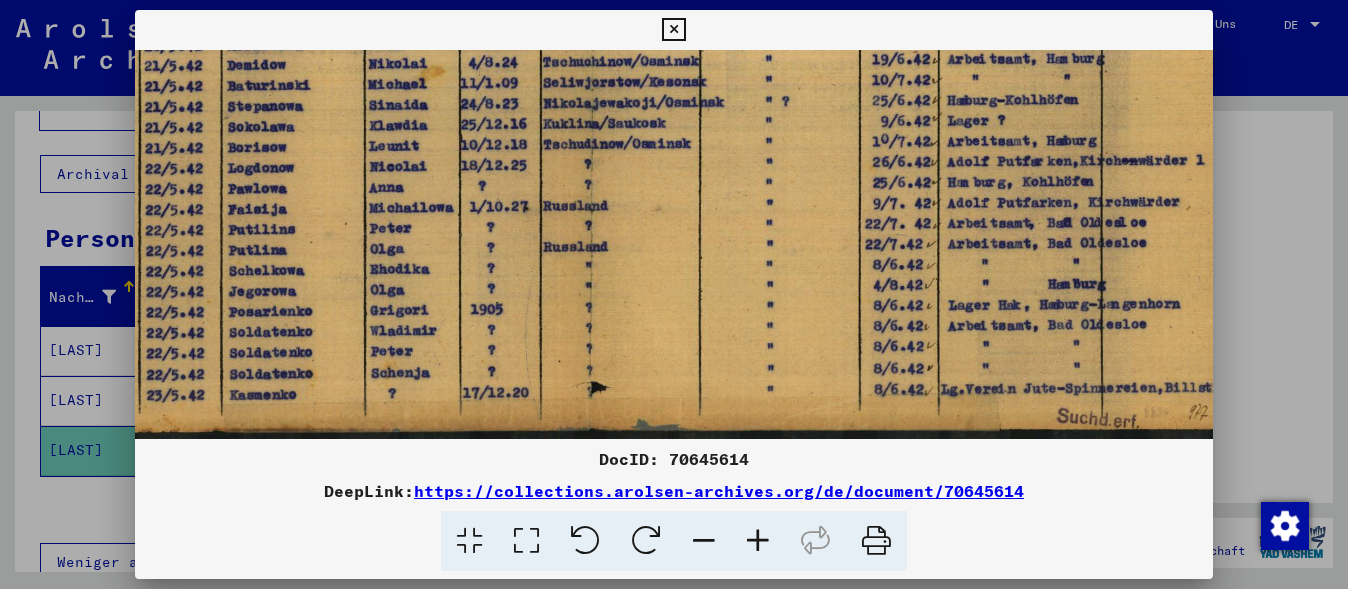 scroll, scrollTop: 600, scrollLeft: 271, axis: both 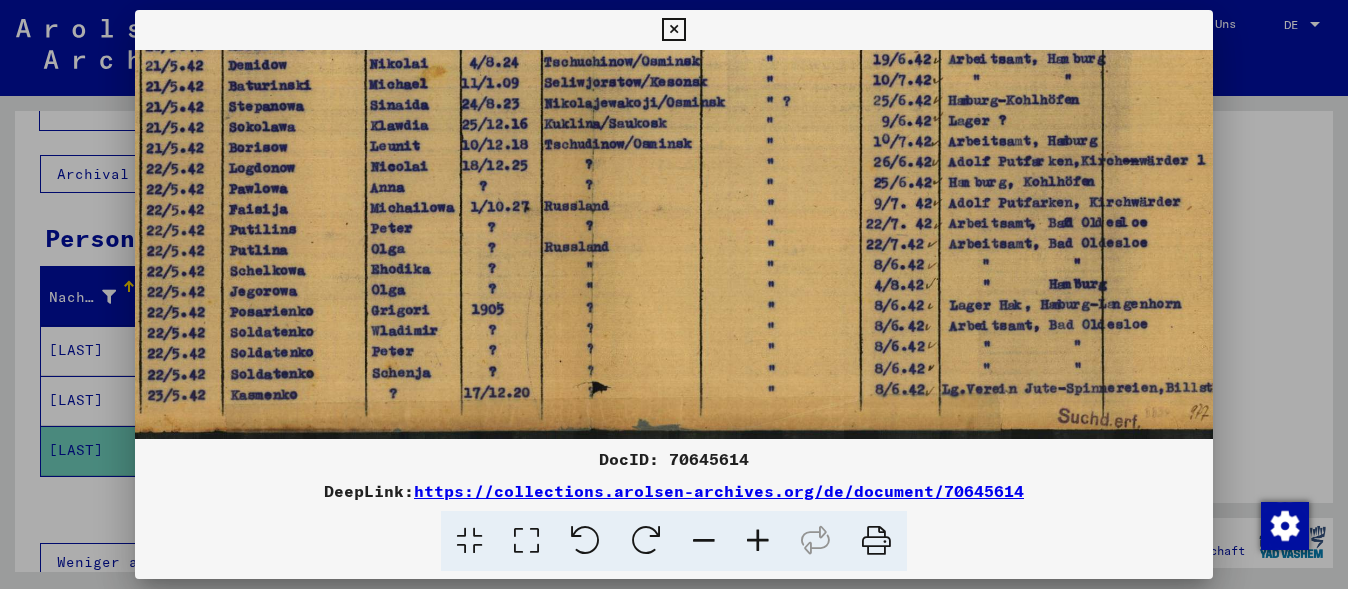 drag, startPoint x: 1006, startPoint y: 286, endPoint x: 987, endPoint y: 59, distance: 227.79376 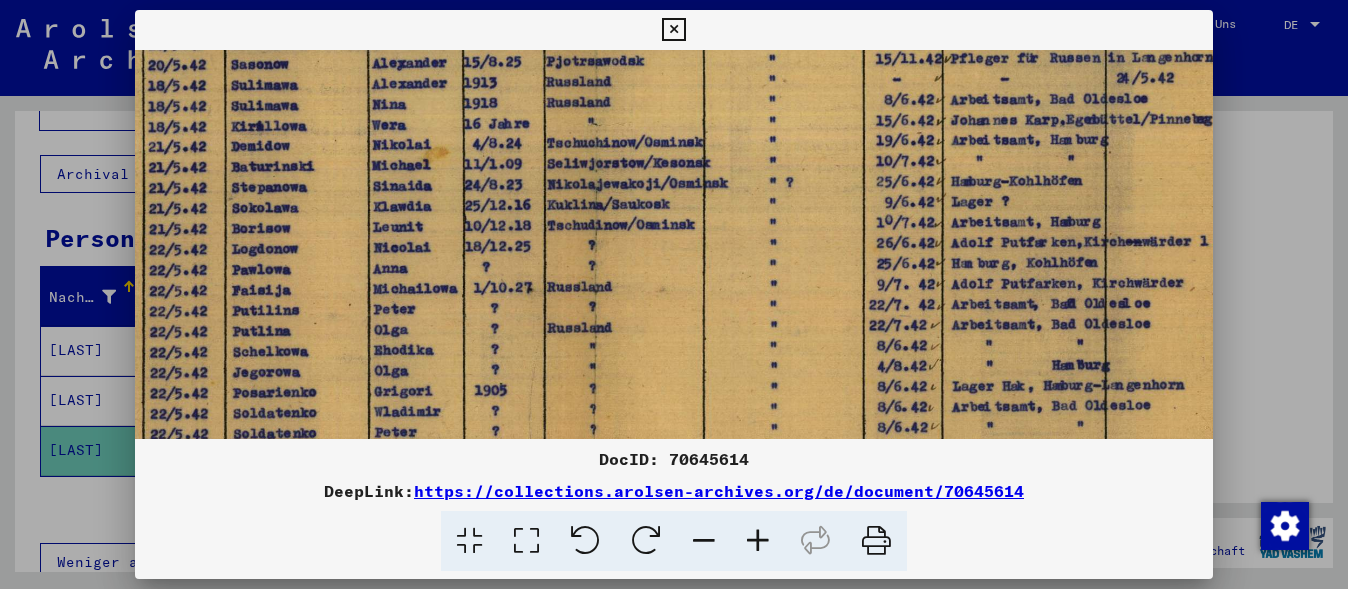 drag, startPoint x: 289, startPoint y: 172, endPoint x: 291, endPoint y: 256, distance: 84.0238 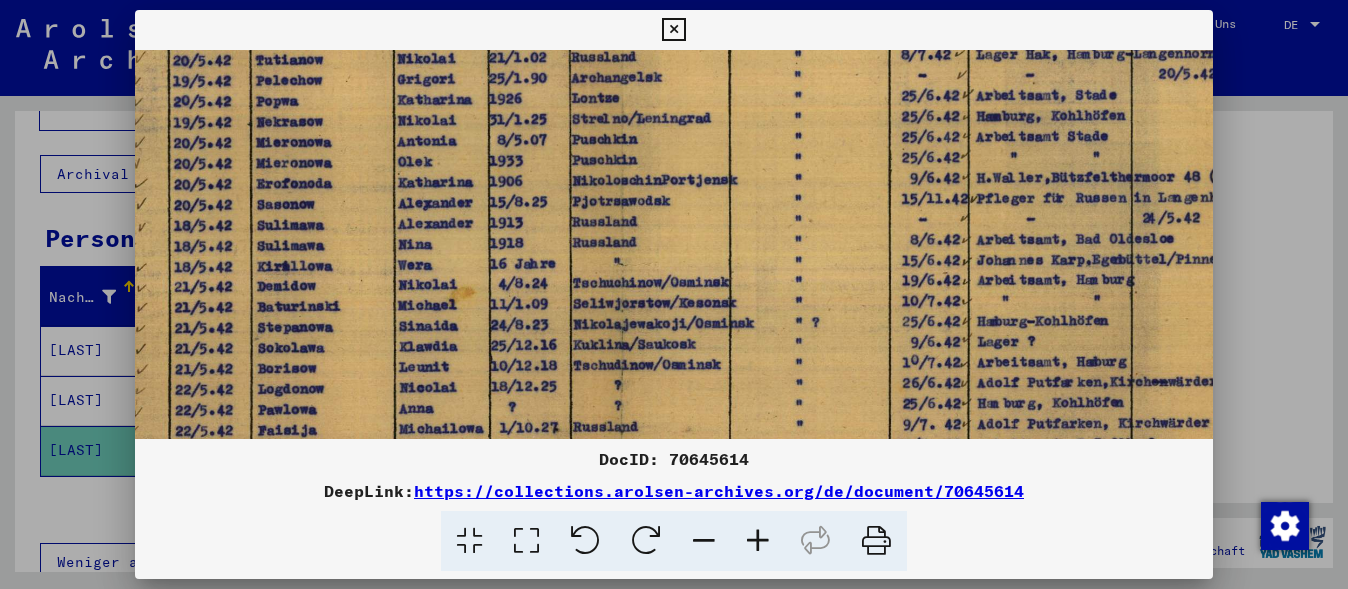drag, startPoint x: 288, startPoint y: 88, endPoint x: 314, endPoint y: 231, distance: 145.34442 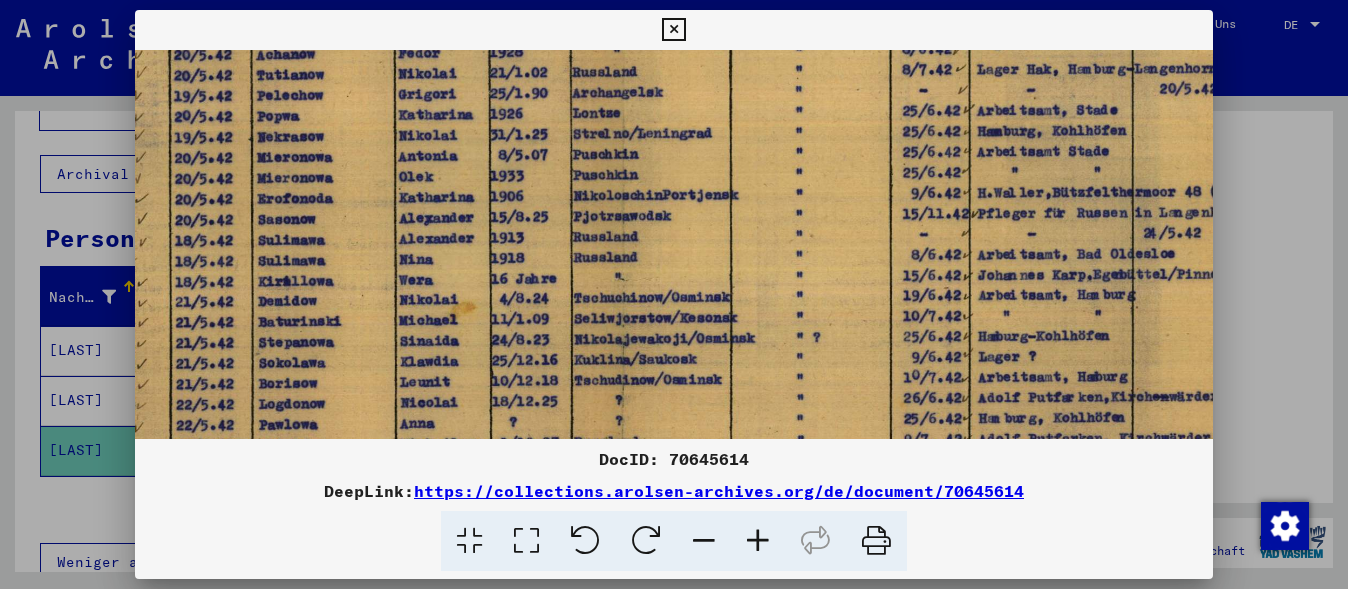 scroll, scrollTop: 347, scrollLeft: 240, axis: both 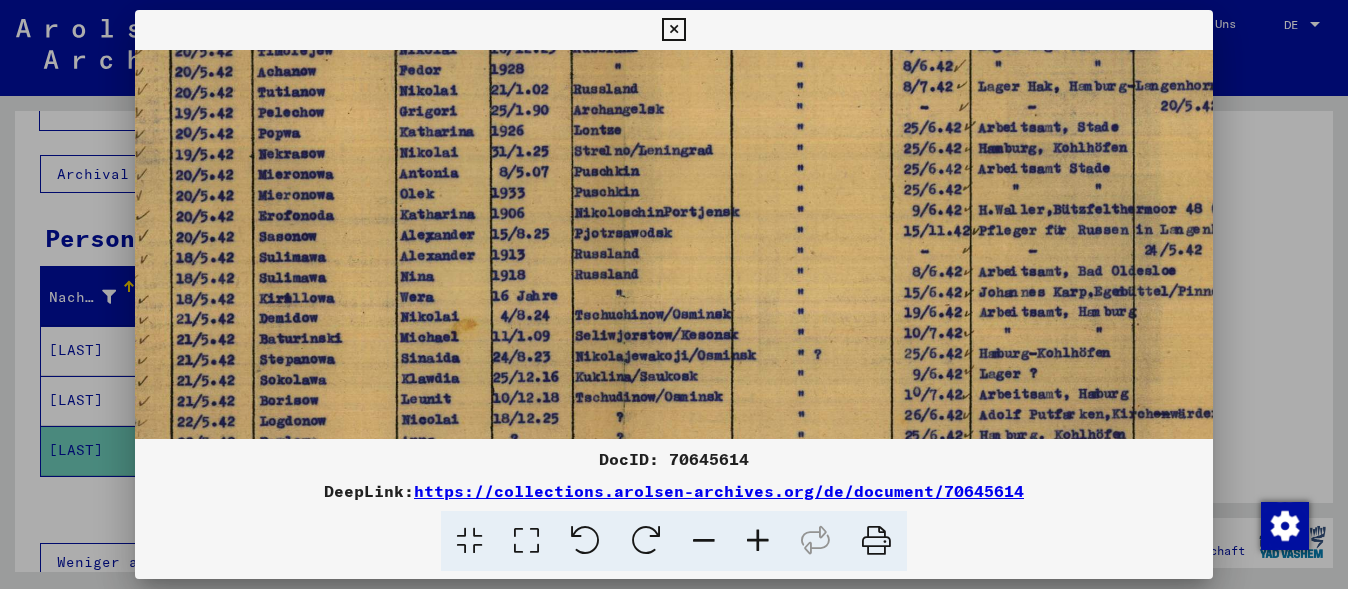 drag, startPoint x: 353, startPoint y: 91, endPoint x: 355, endPoint y: 123, distance: 32.06244 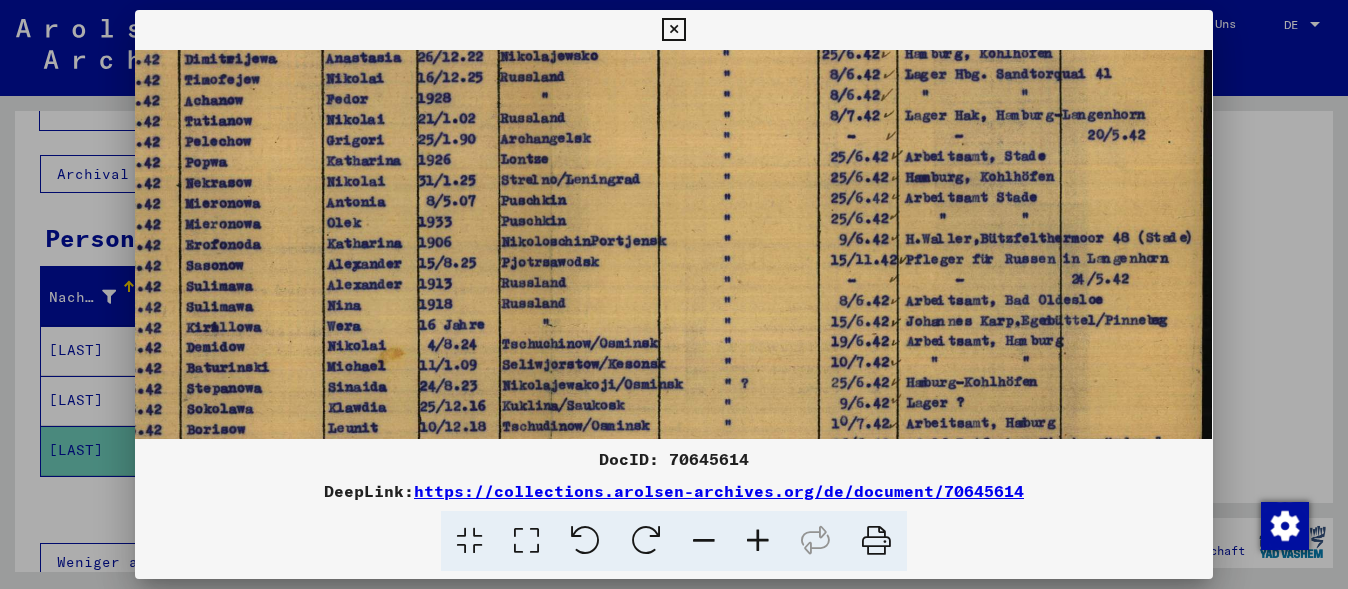 scroll, scrollTop: 314, scrollLeft: 313, axis: both 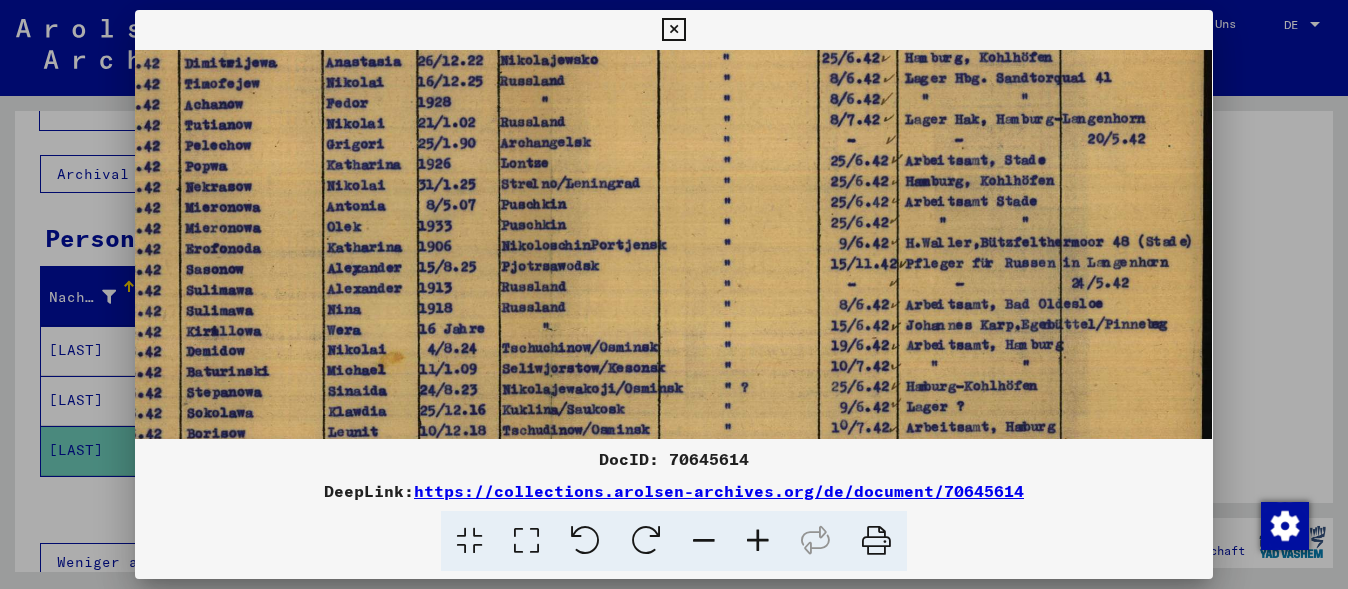 drag, startPoint x: 851, startPoint y: 229, endPoint x: 575, endPoint y: 262, distance: 277.96582 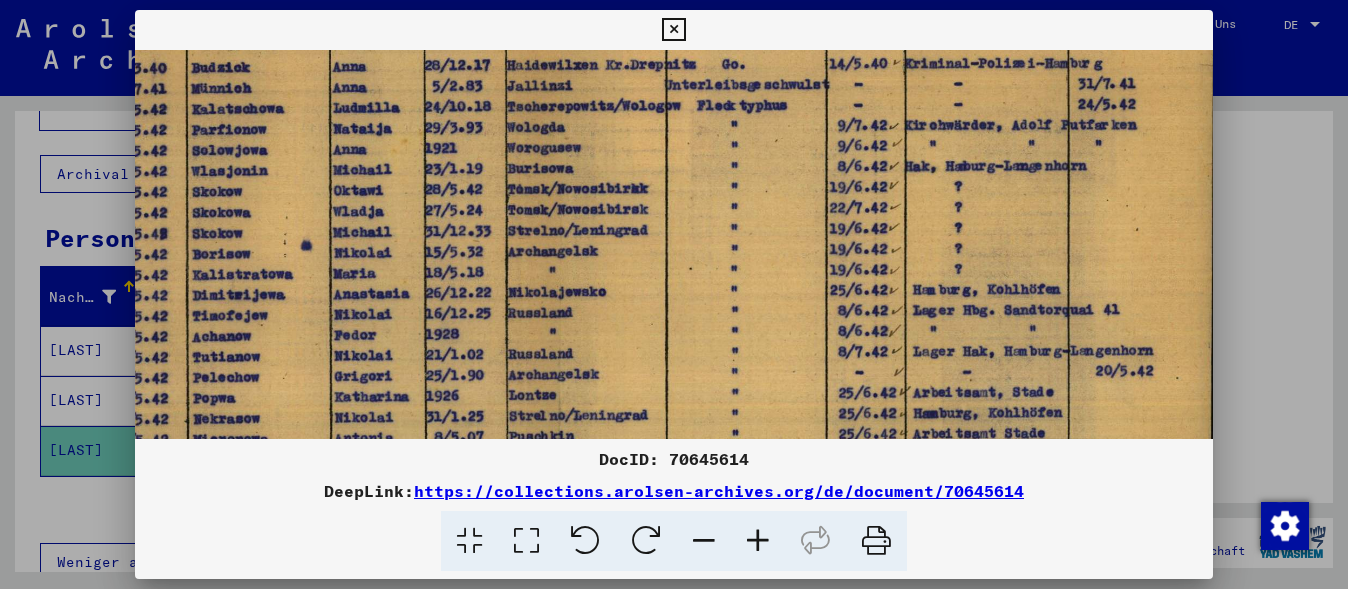 scroll, scrollTop: 10, scrollLeft: 297, axis: both 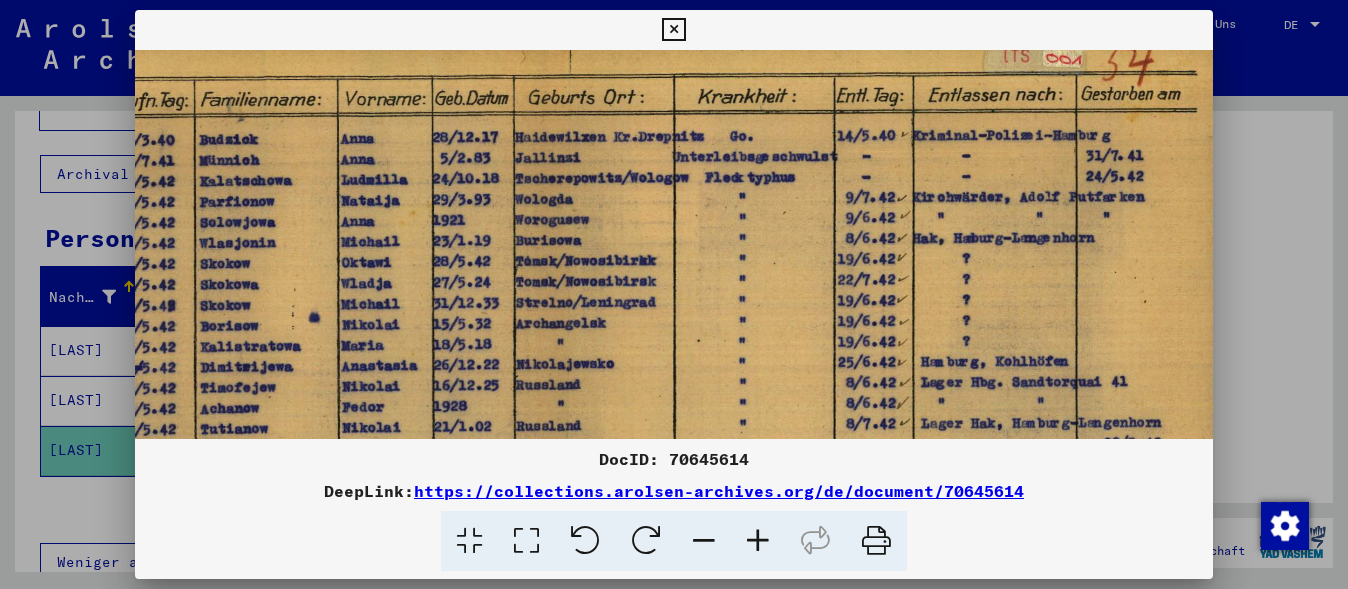 drag, startPoint x: 704, startPoint y: 134, endPoint x: 713, endPoint y: 438, distance: 304.1332 